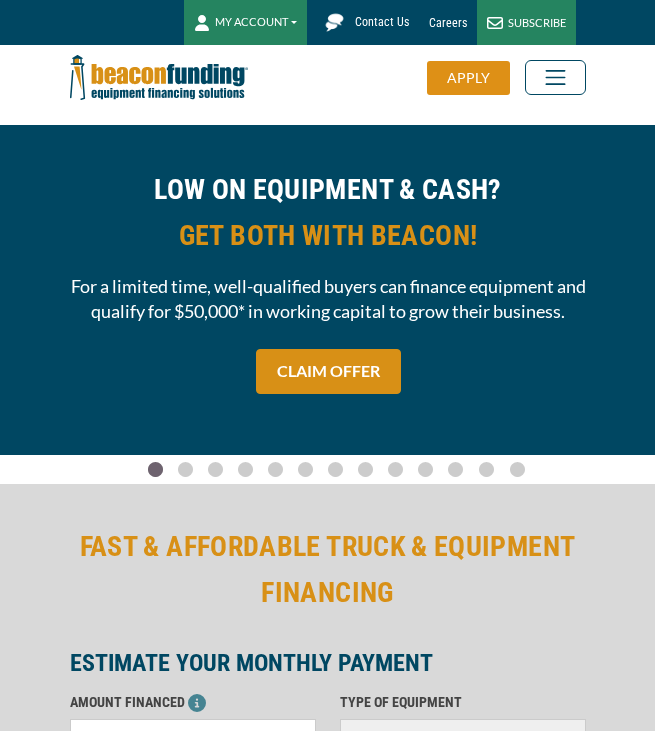 scroll, scrollTop: 0, scrollLeft: 0, axis: both 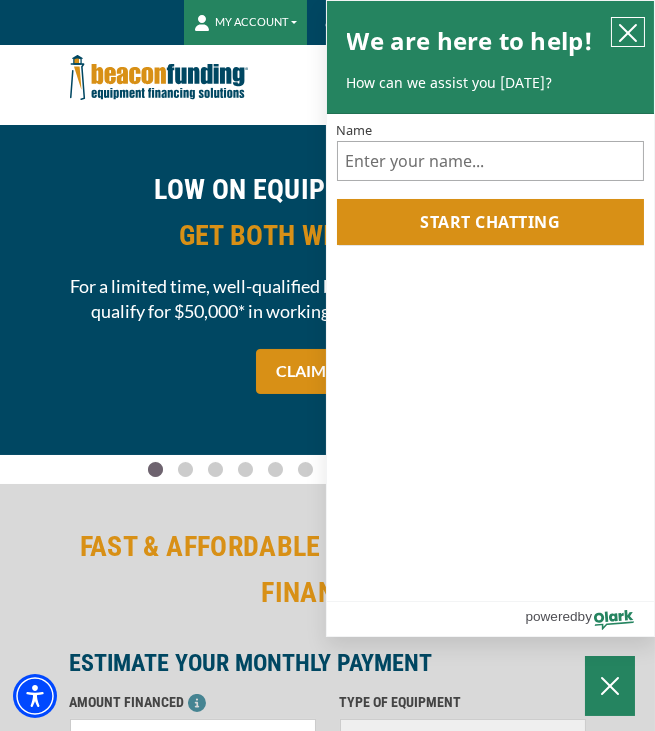 click 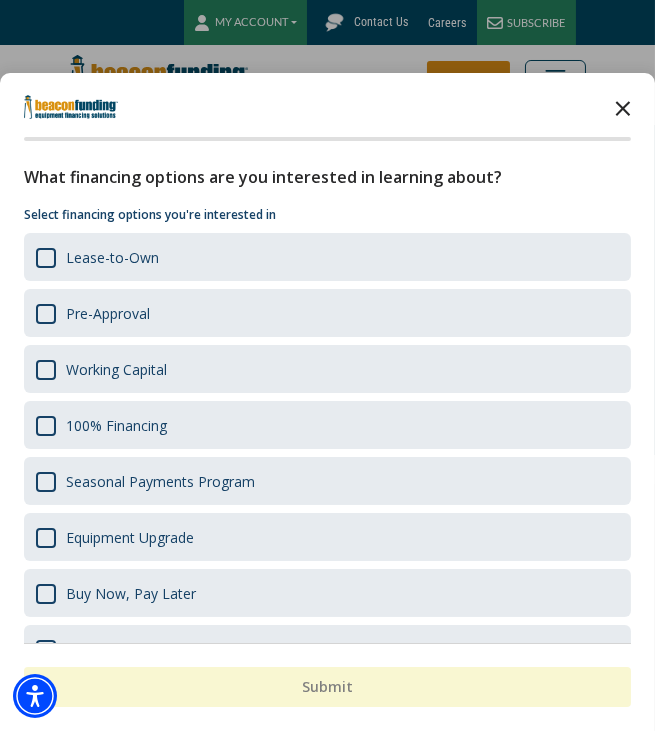 click 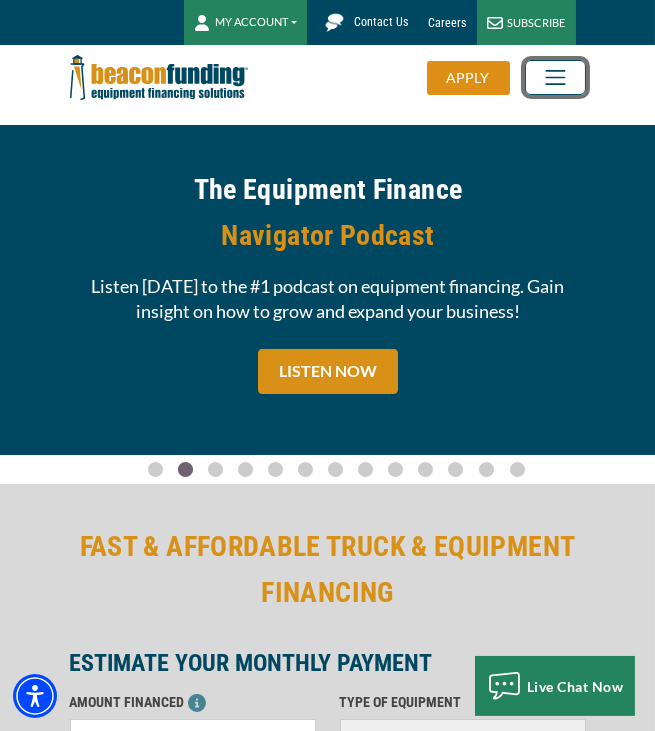 click at bounding box center (555, 77) 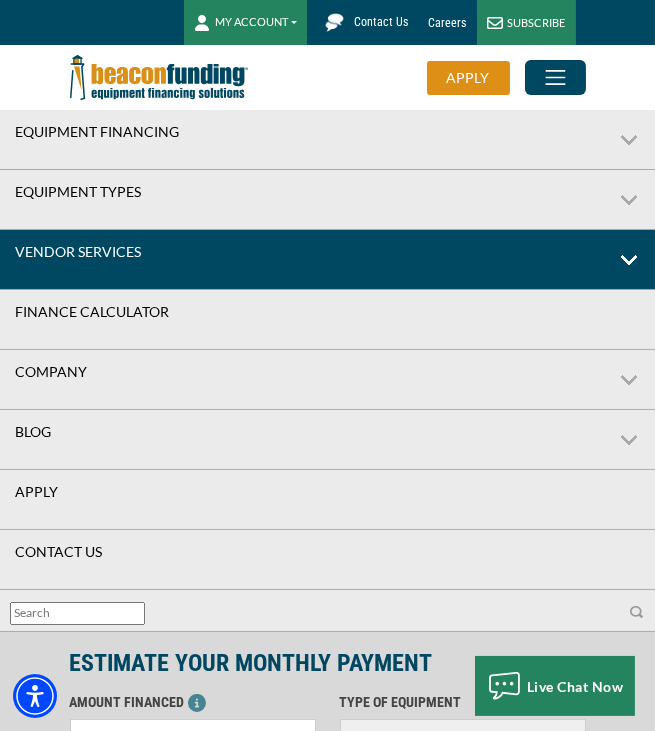 click on "Vendor Services" at bounding box center [327, 260] 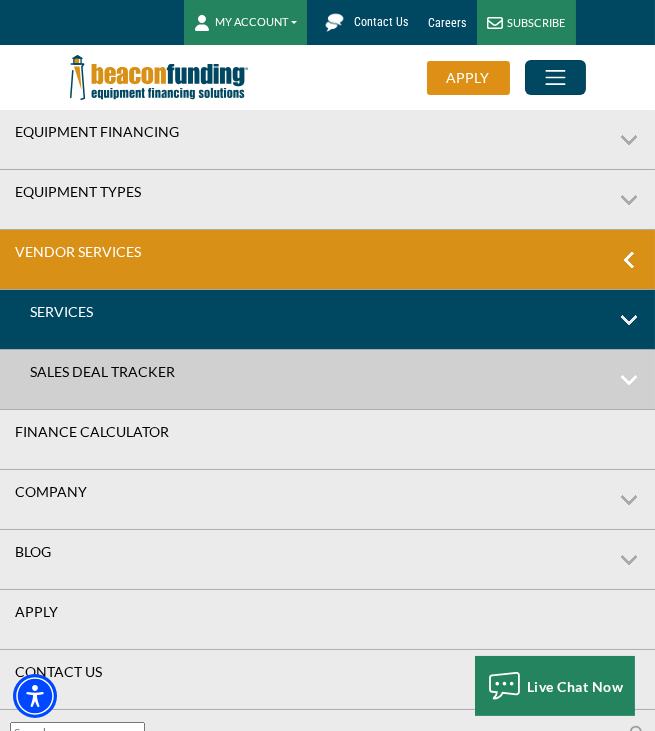 click on "Services" at bounding box center [327, 320] 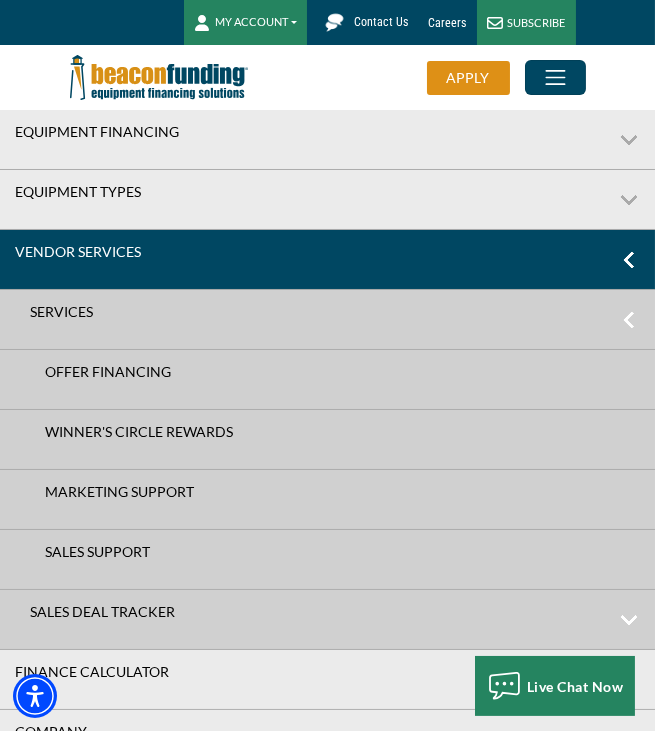 click on "Vendor Services" at bounding box center (327, 260) 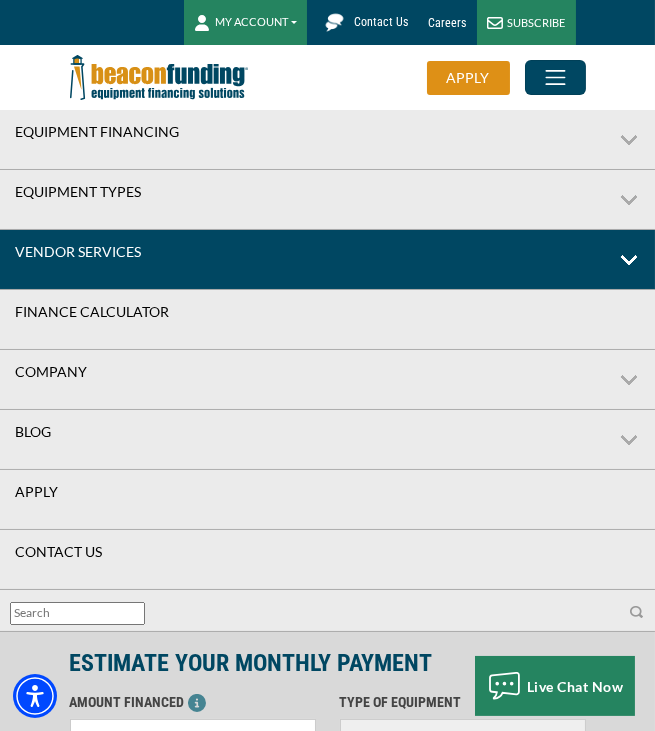 click on "Vendor Services" at bounding box center [327, 260] 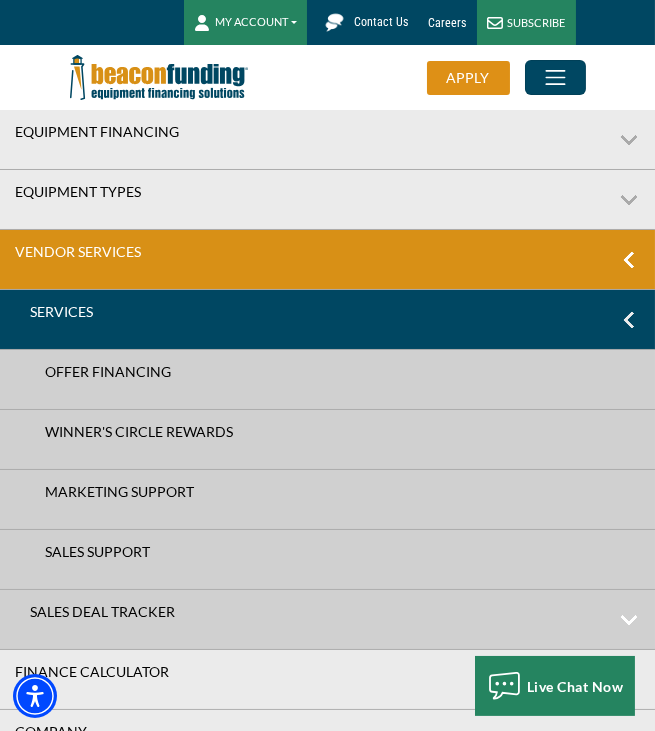 click on "Services" at bounding box center (327, 320) 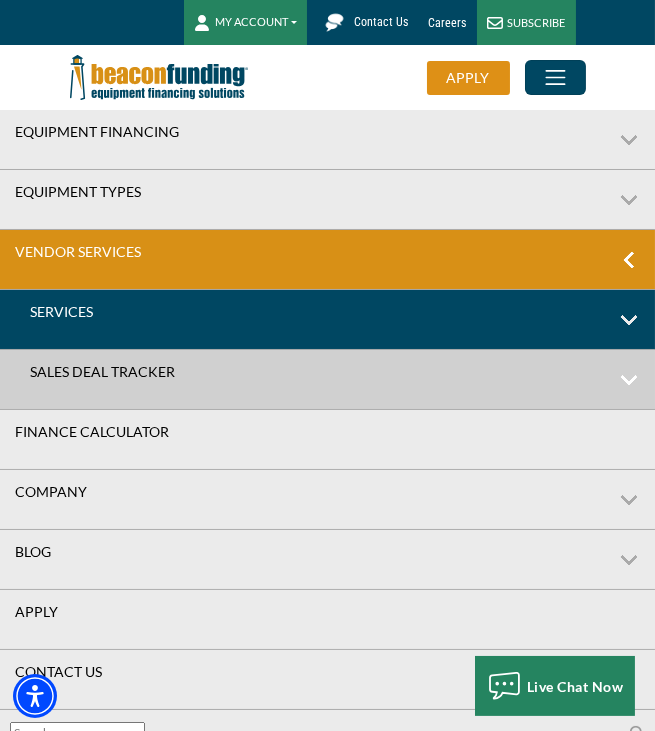 click on "Services" at bounding box center [327, 320] 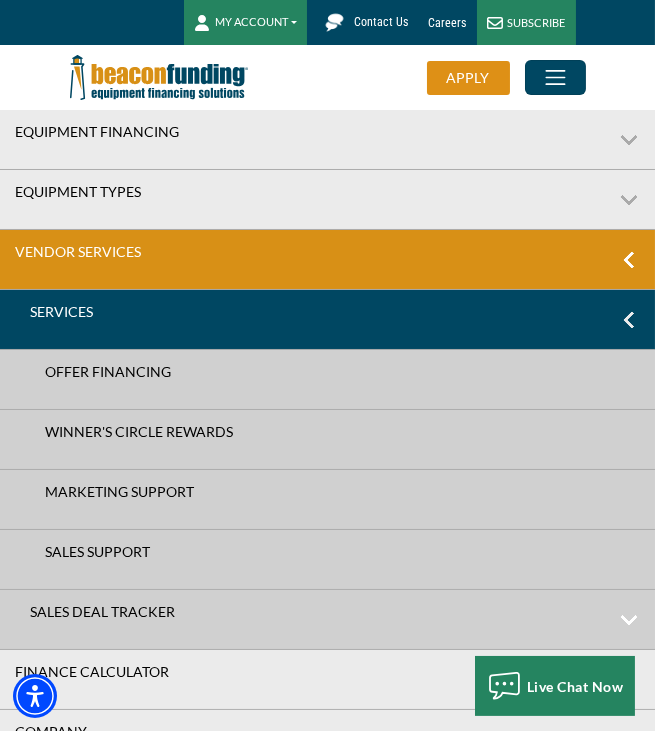 click on "Services" at bounding box center (327, 320) 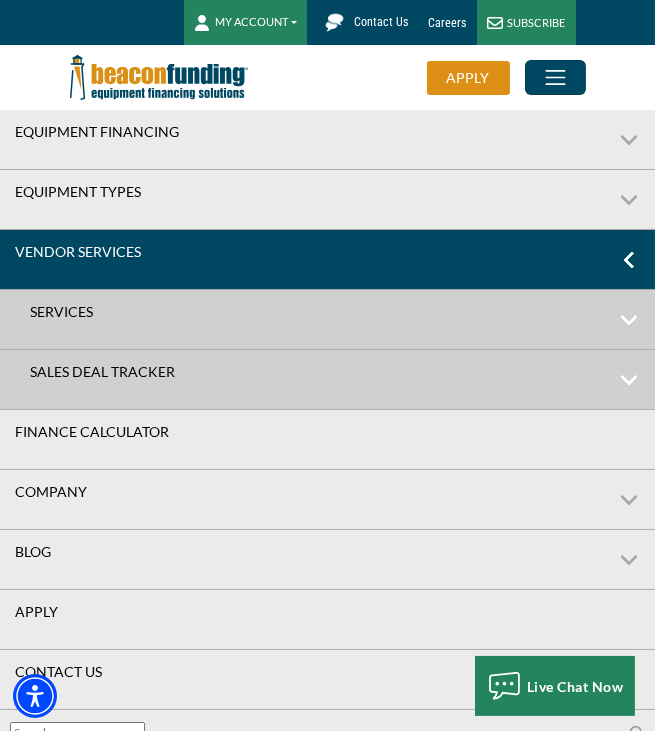click on "Vendor Services" at bounding box center [327, 260] 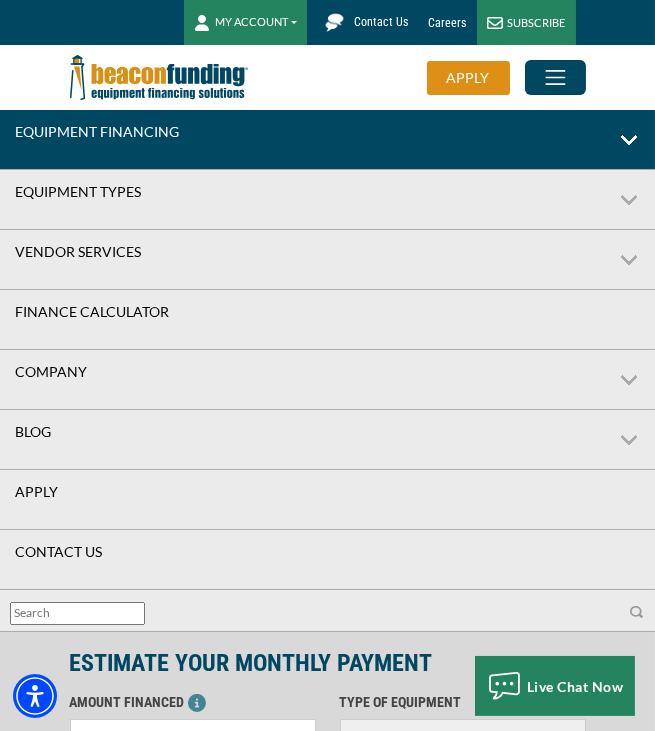 click on "Equipment Financing" at bounding box center [327, 140] 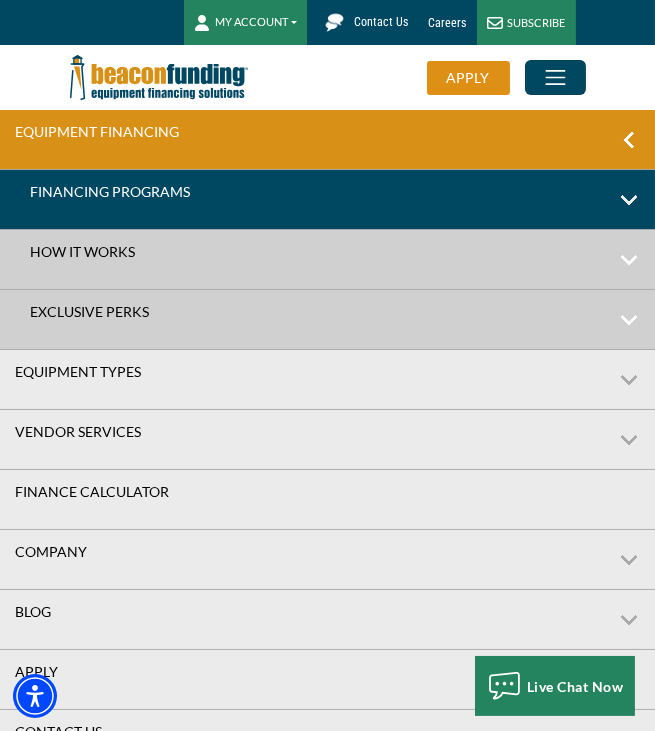 click on "Financing Programs" at bounding box center (327, 200) 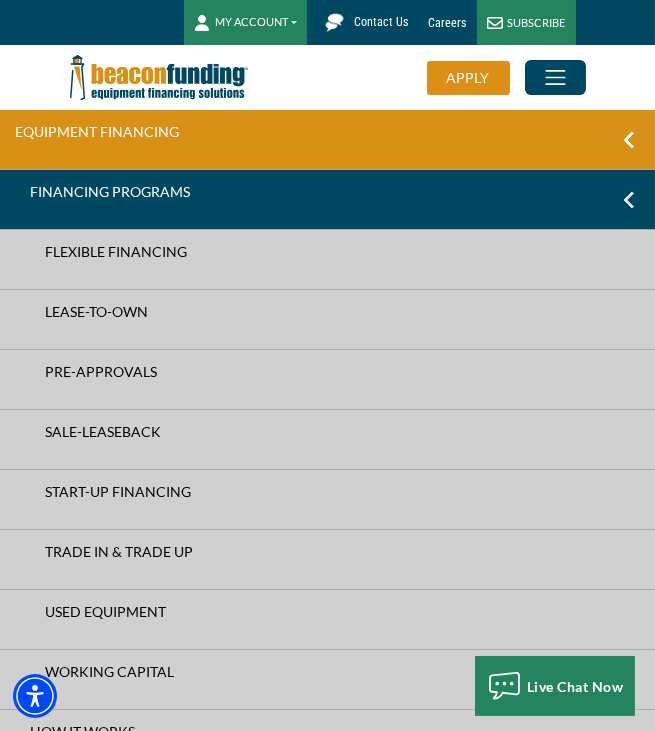 click on "Financing Programs" at bounding box center (327, 200) 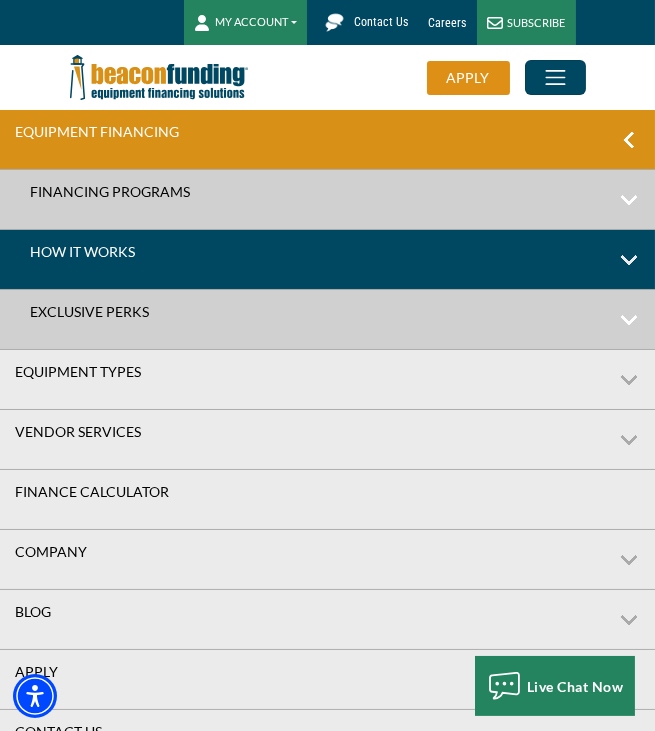 click on "How It Works" at bounding box center (327, 260) 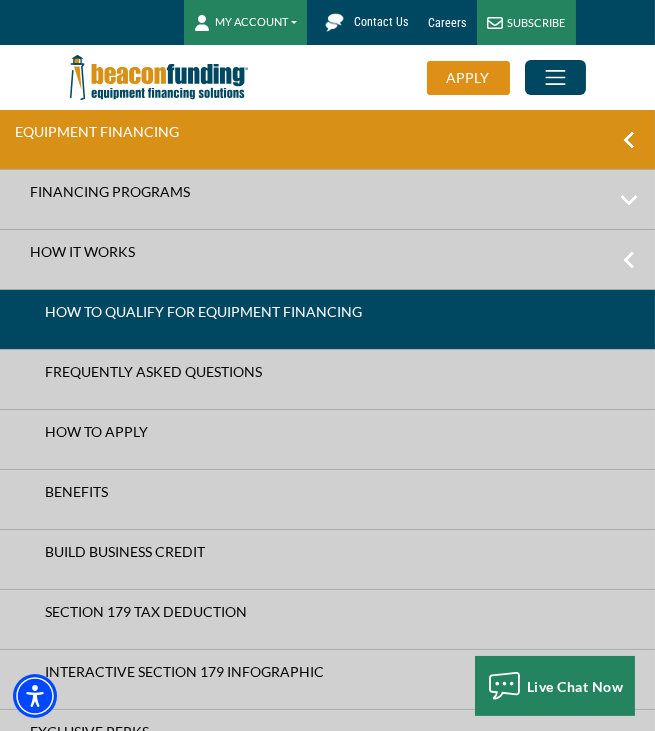 click on "How to Qualify for Equipment Financing" at bounding box center [327, 312] 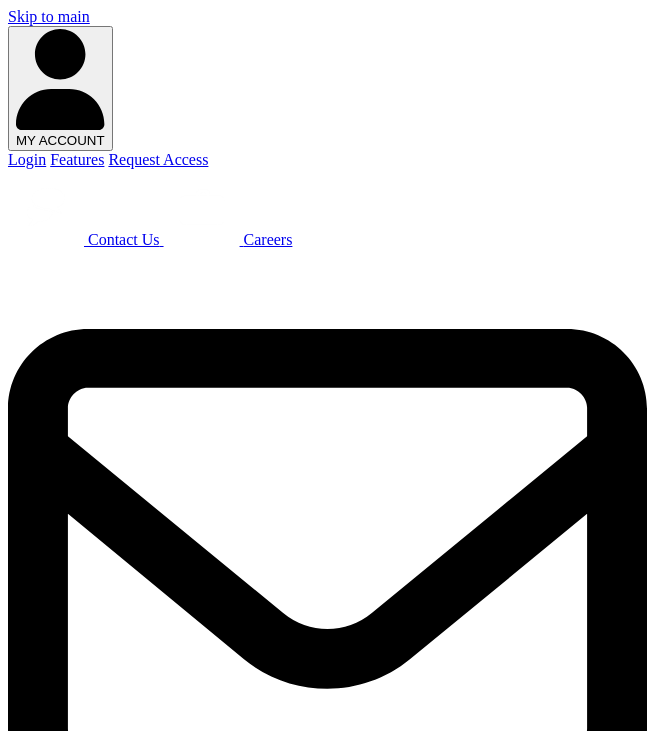 scroll, scrollTop: 0, scrollLeft: 0, axis: both 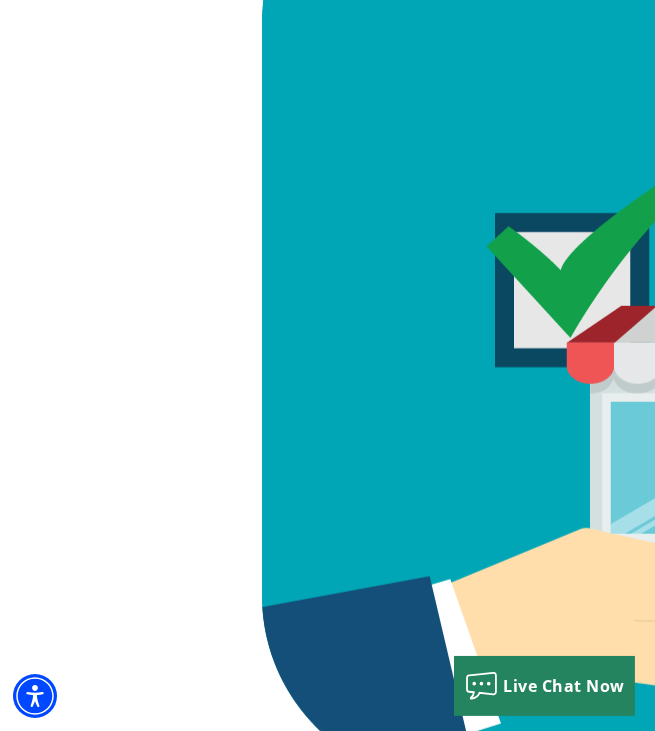 click at bounding box center (16, -2160) 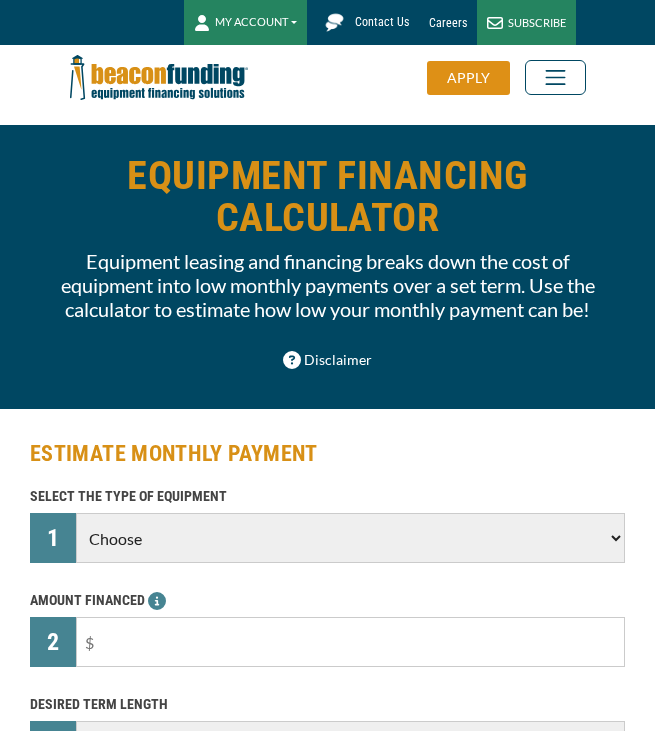 scroll, scrollTop: 0, scrollLeft: 0, axis: both 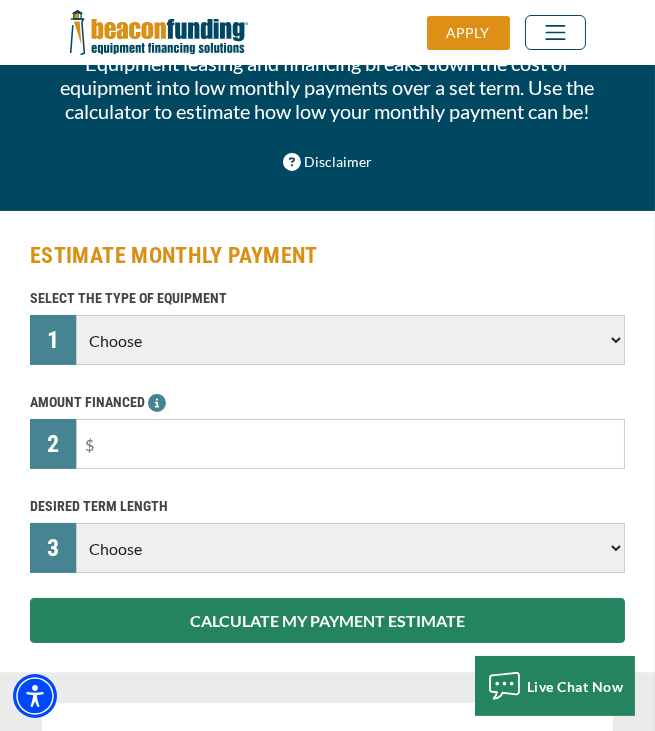 click on "Choose Backhoe Boom/Bucket Truck Chipper Commercial Mower Crane DTG/DTF Printing Embroidery Excavator Landscape Truck/Equipment Other Other Commercial Truck Other Decorated Apparel Screen Printing Septic Pumper Truck Skid Steer Stump Grinder Tow Truck Tractor Trailer Trencher Wheel Loader" at bounding box center (350, 340) 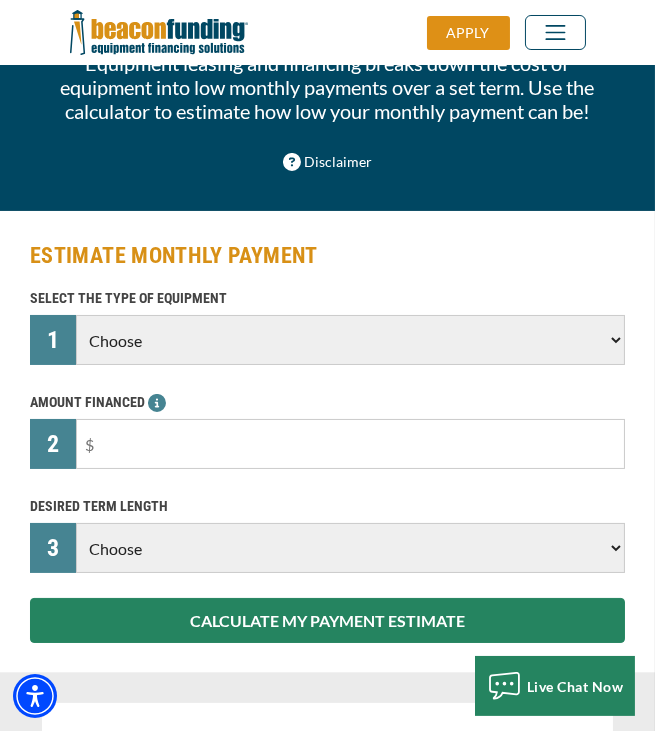 select on "5" 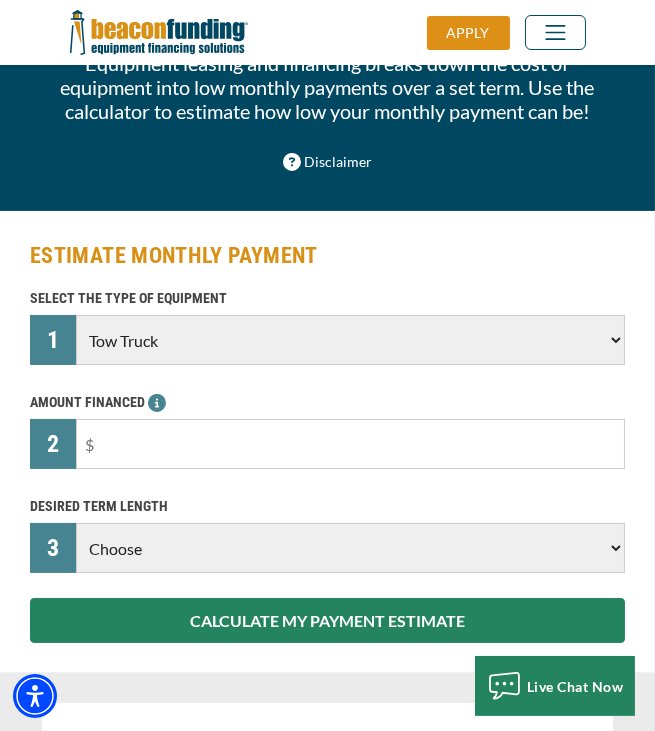 click at bounding box center (350, 444) 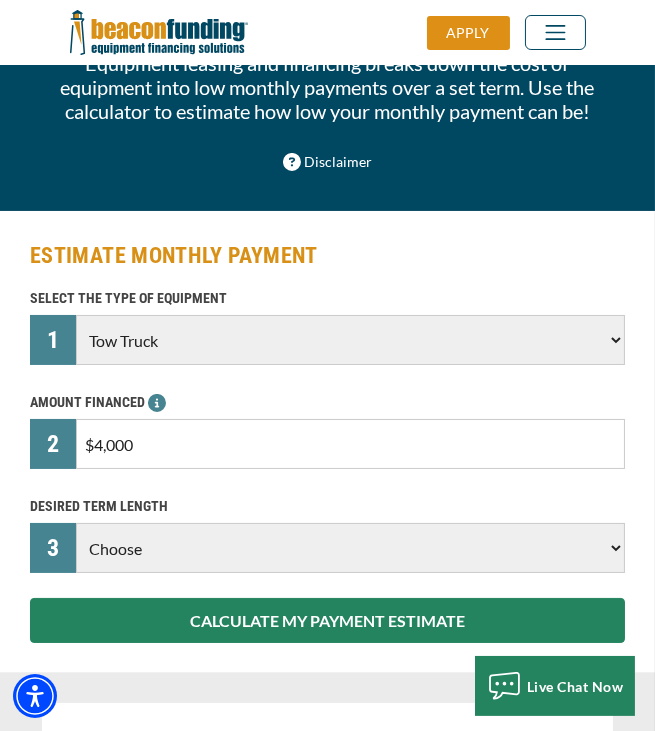 type on "$40,000" 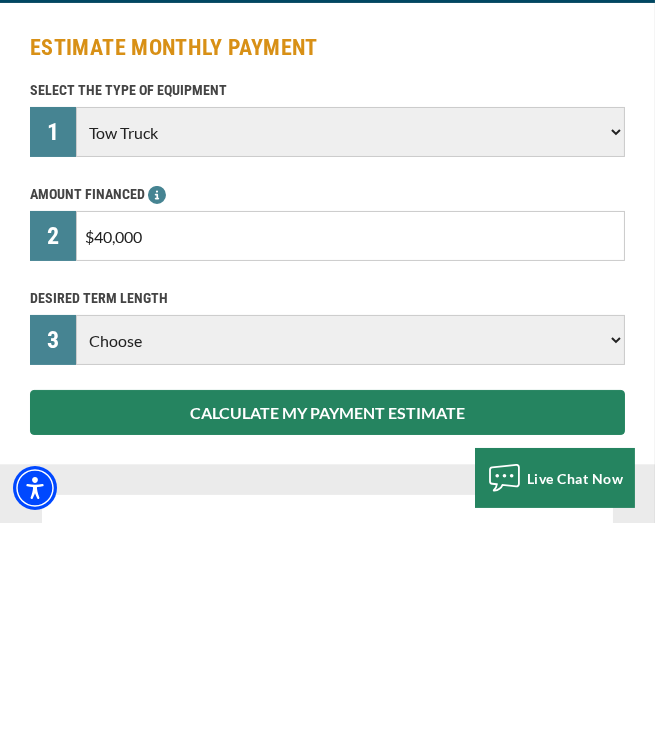 scroll, scrollTop: 198, scrollLeft: 0, axis: vertical 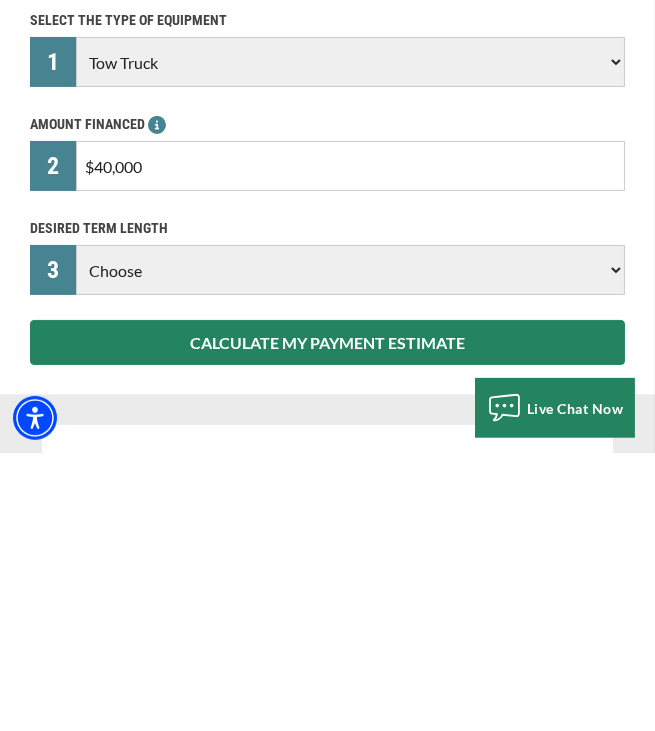 click on "Choose
36 Months
48 Months
60 Months" at bounding box center [350, 548] 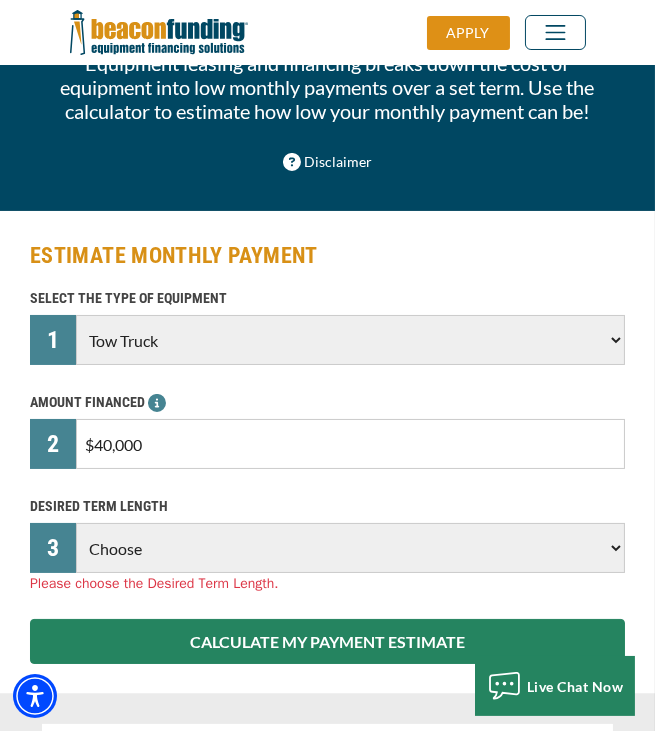 click on "Choose
36 Months
48 Months
60 Months" at bounding box center [350, 548] 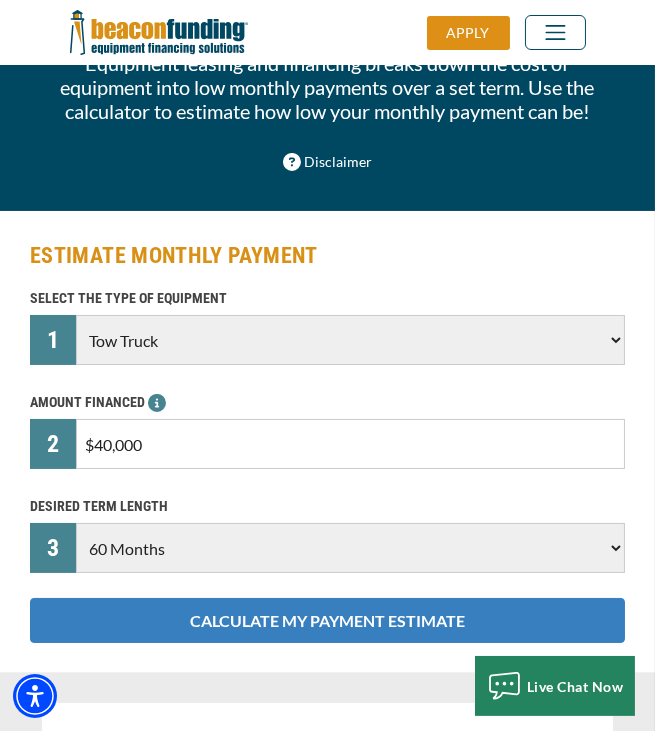 click on "CALCULATE MY PAYMENT ESTIMATE" at bounding box center [327, 620] 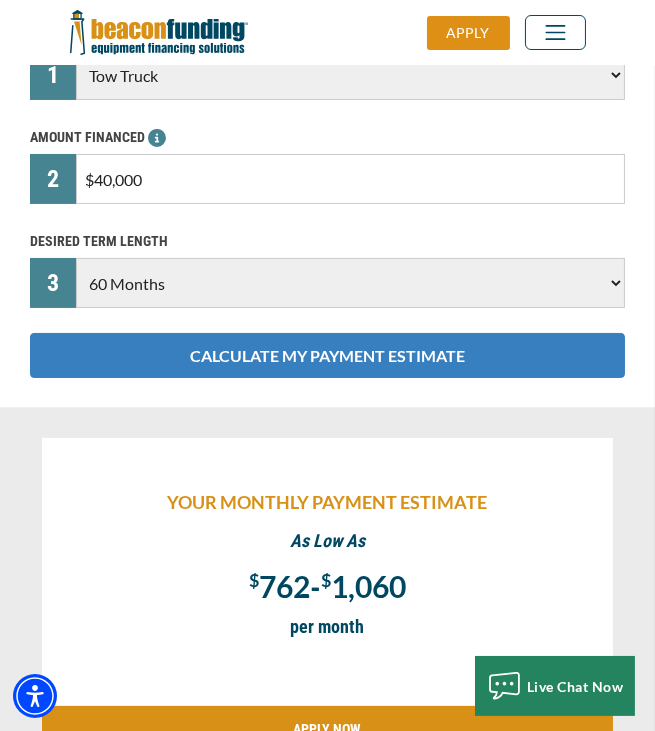 scroll, scrollTop: 474, scrollLeft: 0, axis: vertical 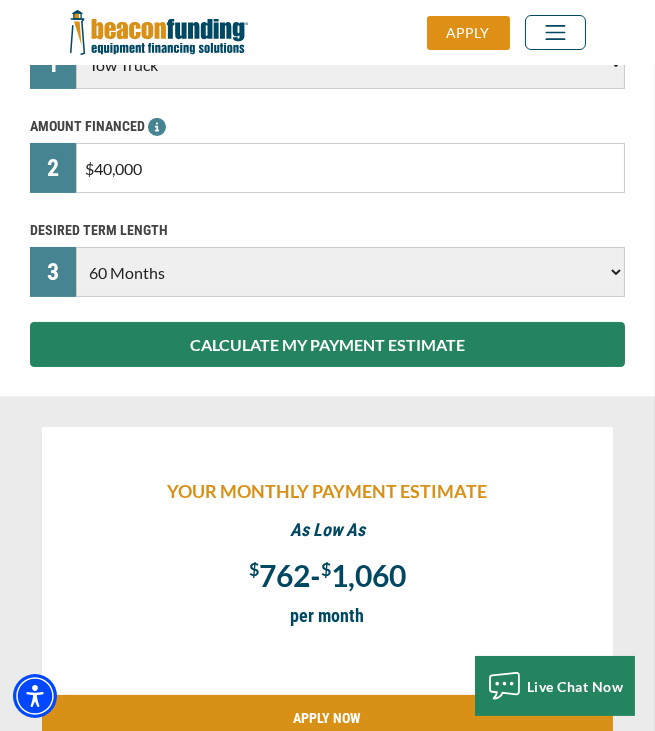 click on "Choose
36 Months
48 Months
60 Months" at bounding box center (350, 272) 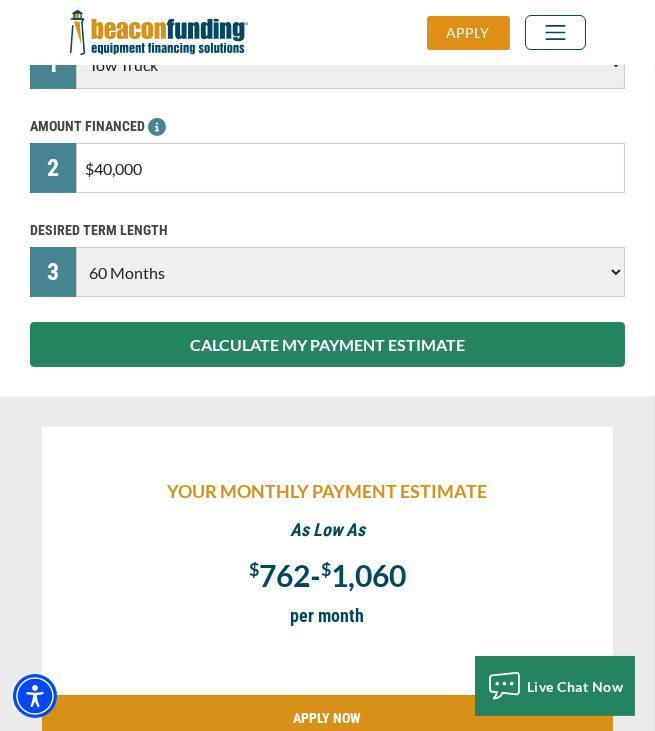 select on "36" 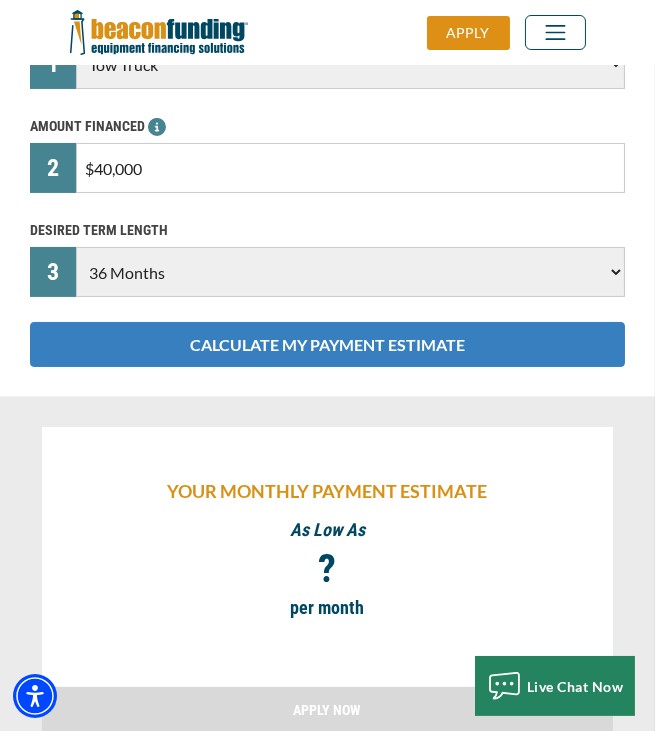 click on "CALCULATE MY PAYMENT ESTIMATE" at bounding box center [327, 344] 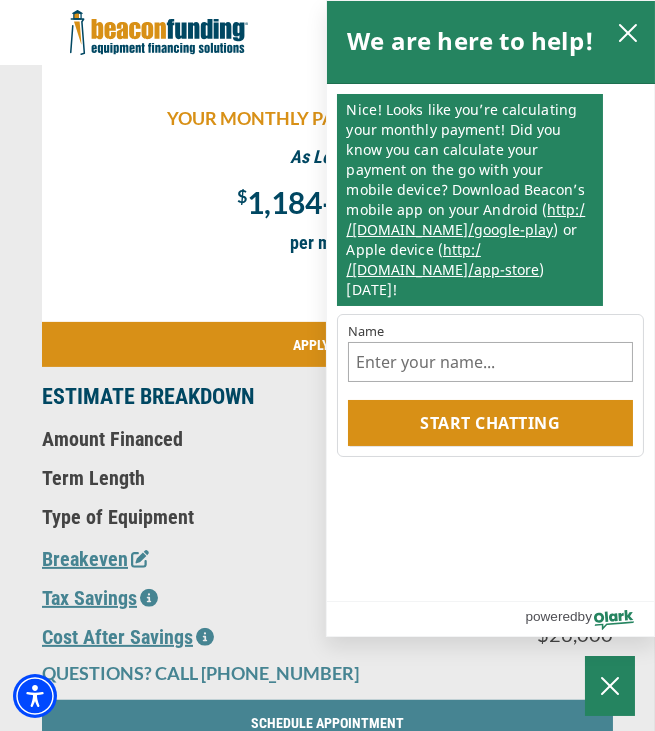 scroll, scrollTop: 847, scrollLeft: 0, axis: vertical 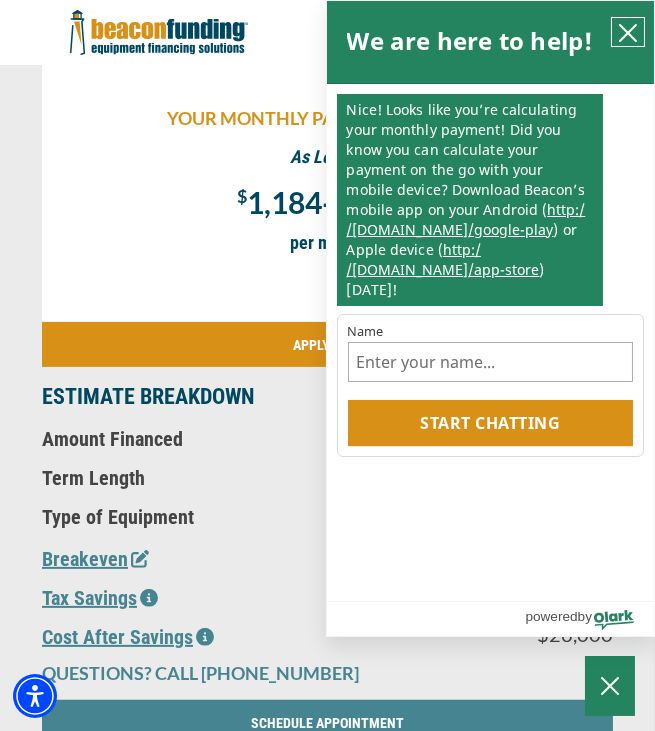 click 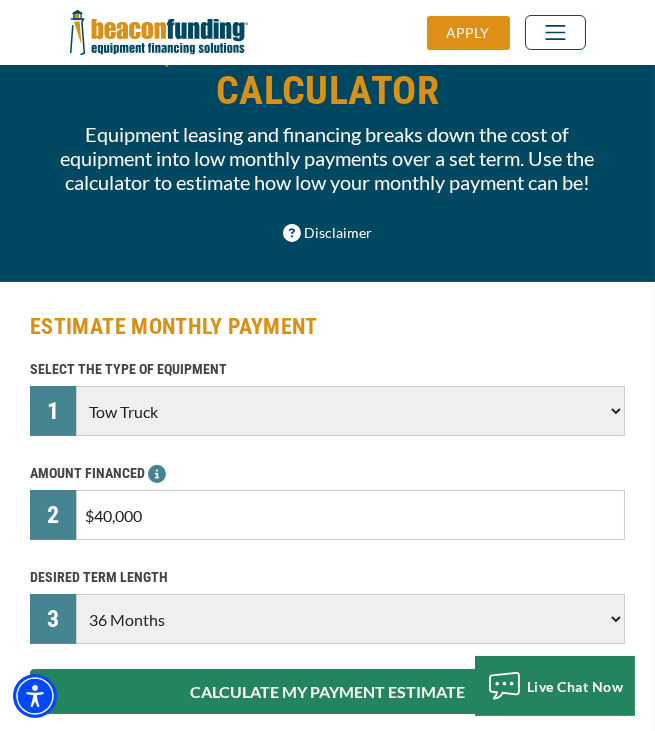 scroll, scrollTop: 0, scrollLeft: 0, axis: both 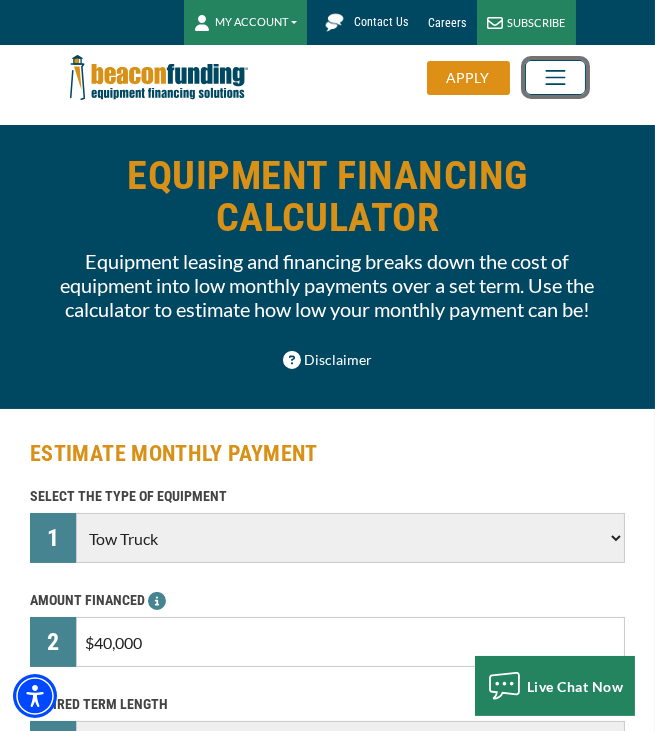 click at bounding box center [555, 77] 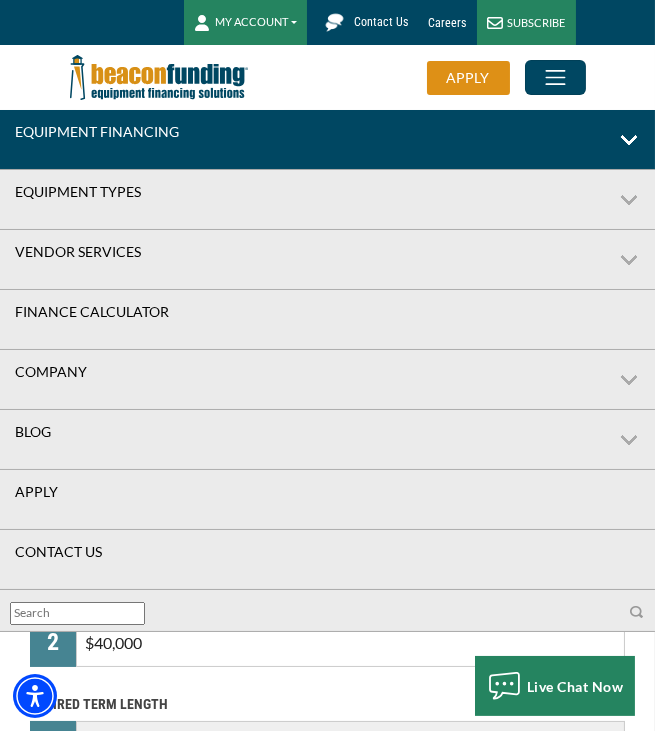 click on "Equipment Financing" at bounding box center (327, 140) 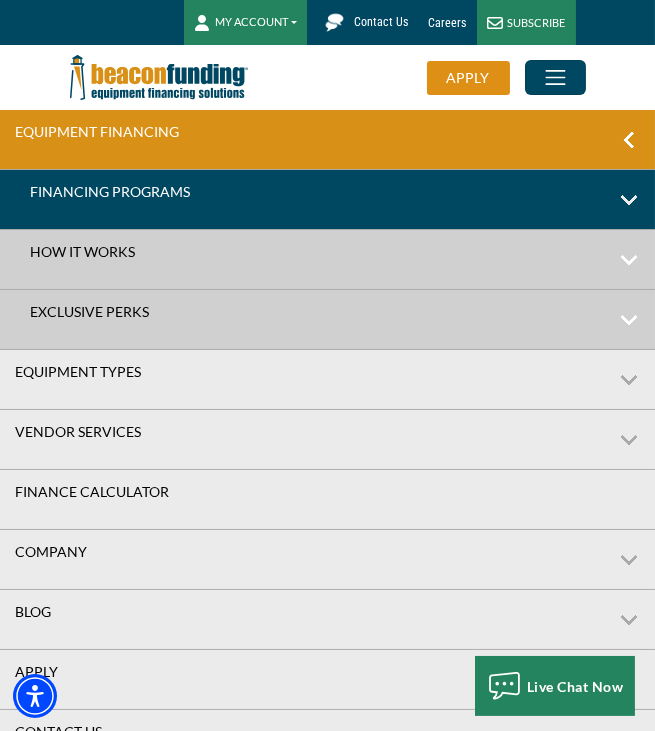click on "Financing Programs" at bounding box center [327, 200] 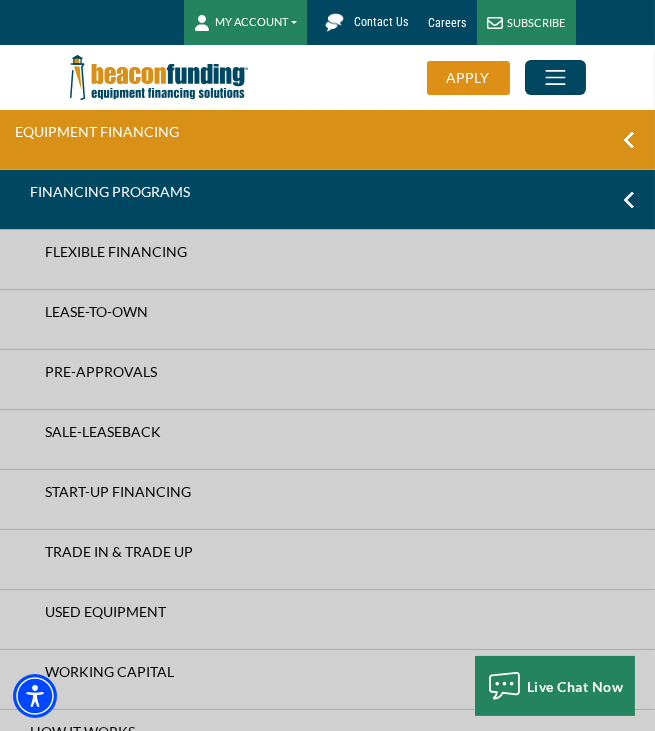 scroll, scrollTop: 76, scrollLeft: 0, axis: vertical 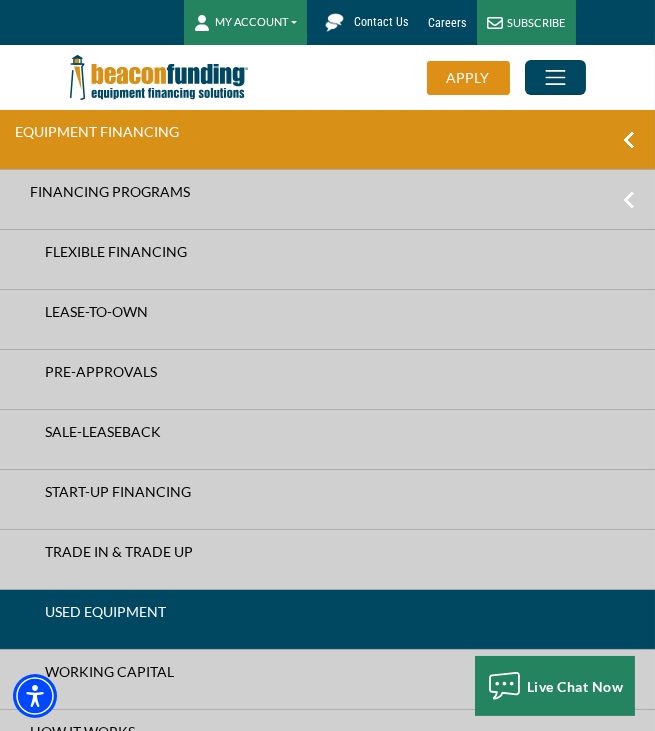 click on "Used Equipment" at bounding box center [327, 612] 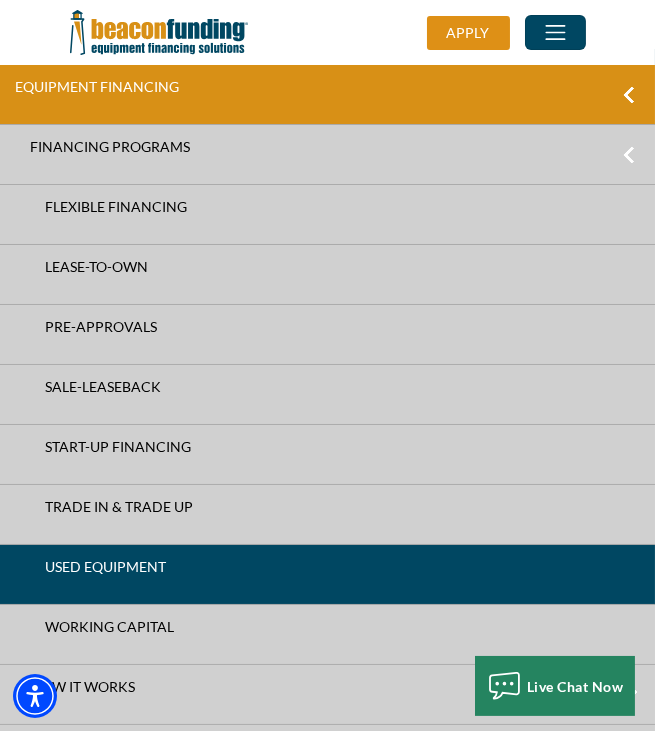 scroll, scrollTop: 170, scrollLeft: 0, axis: vertical 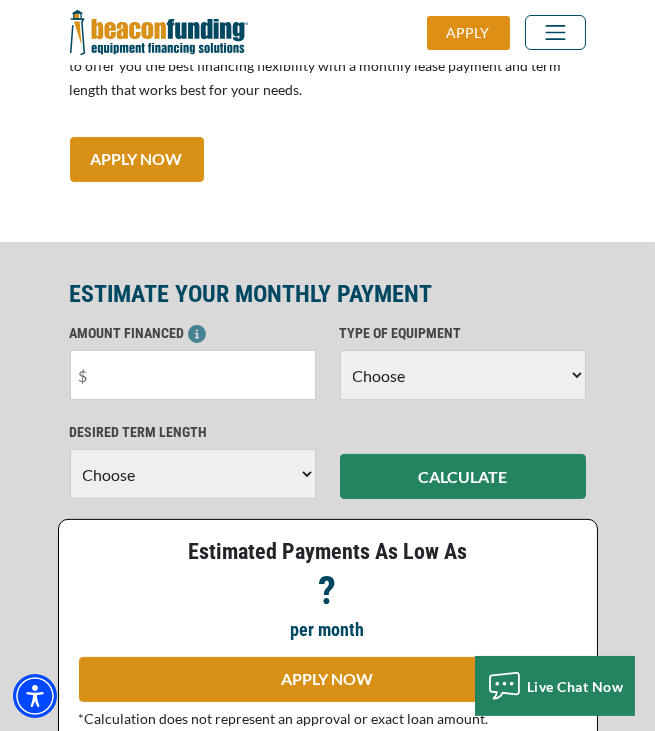 click on "Choose Backhoe Boom/Bucket Truck Chipper Commercial Mower Crane DTG/DTF Printing Embroidery Excavator Landscape Truck/Equipment Other Other Commercial Truck Other Decorated Apparel Screen Printing Septic Pumper Truck Skid Steer [PERSON_NAME] Grinder Tow Truck Tractor Trailer Trencher Wheel Loader" at bounding box center [463, 375] 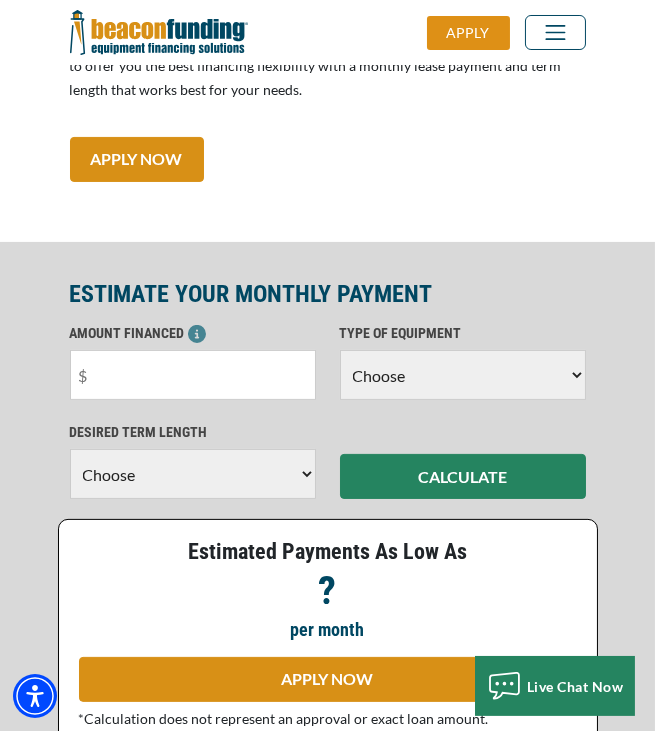 select on "5" 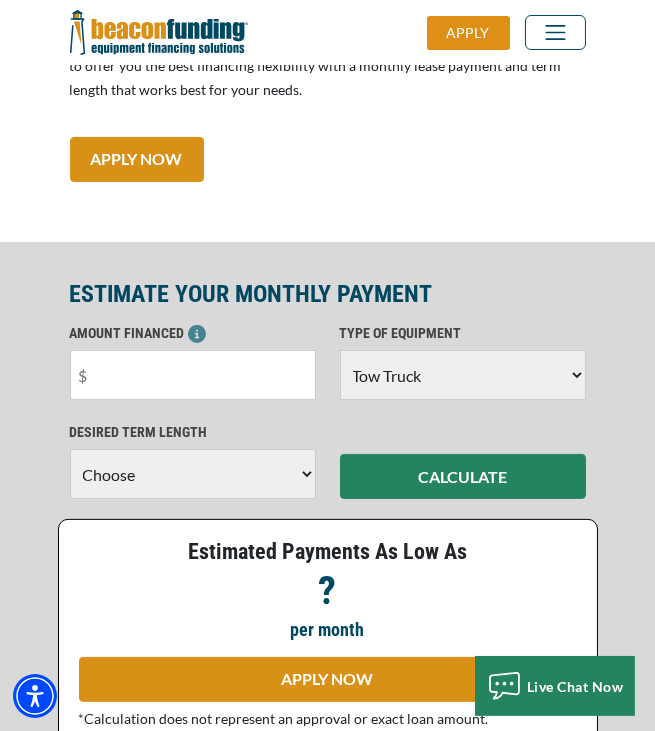 click on "Choose
36 Months
48 Months
60 Months" at bounding box center [193, 474] 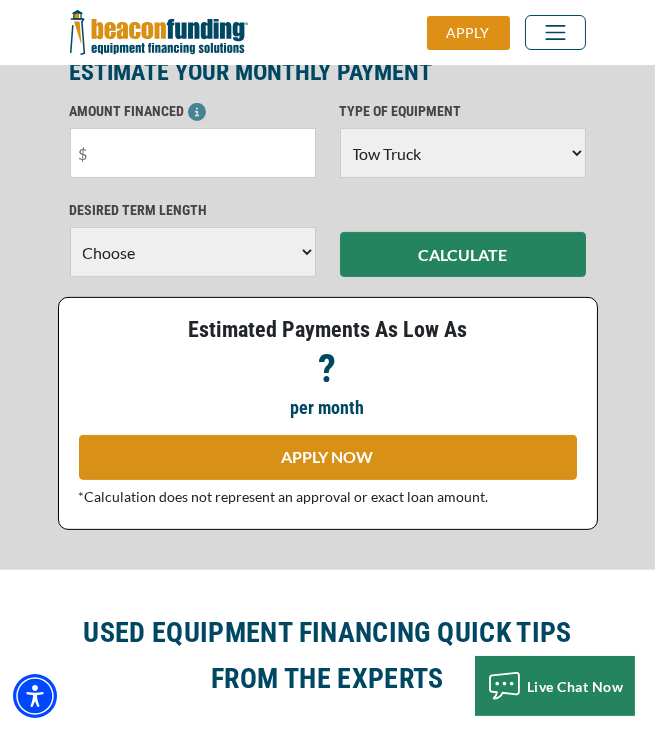 scroll, scrollTop: 928, scrollLeft: 0, axis: vertical 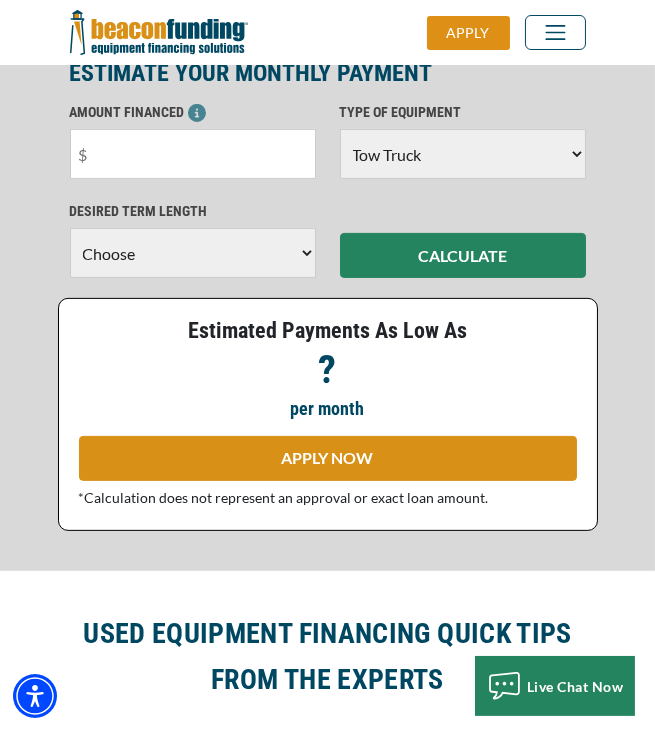 click on "Choose
36 Months
48 Months
60 Months" at bounding box center [193, 253] 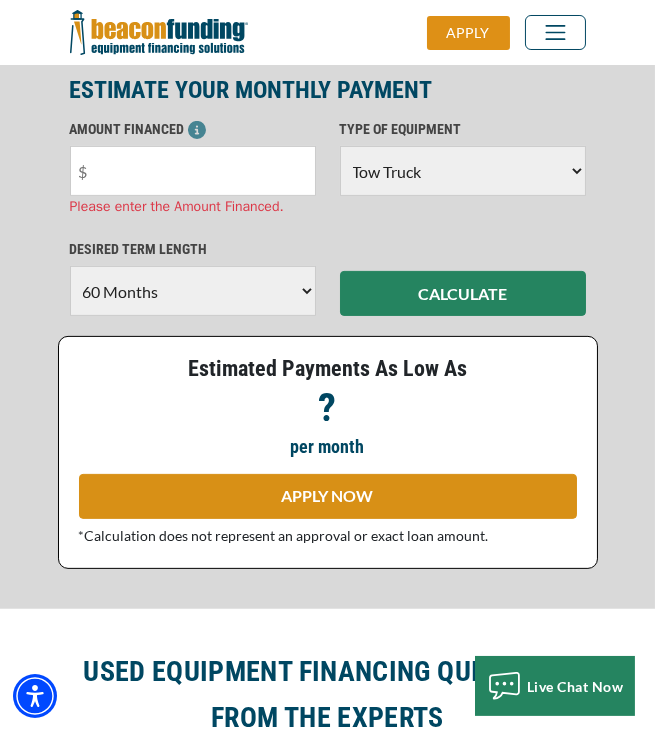 scroll, scrollTop: 839, scrollLeft: 0, axis: vertical 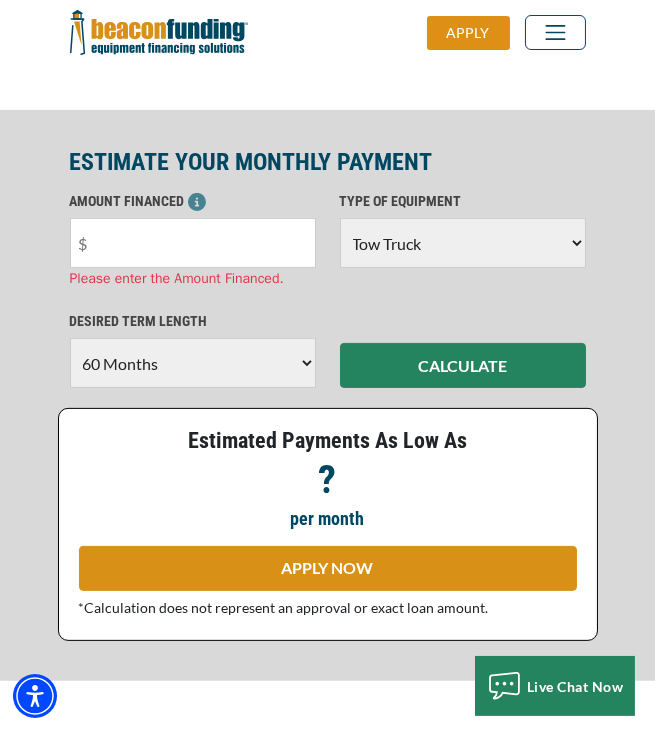 click at bounding box center (193, 243) 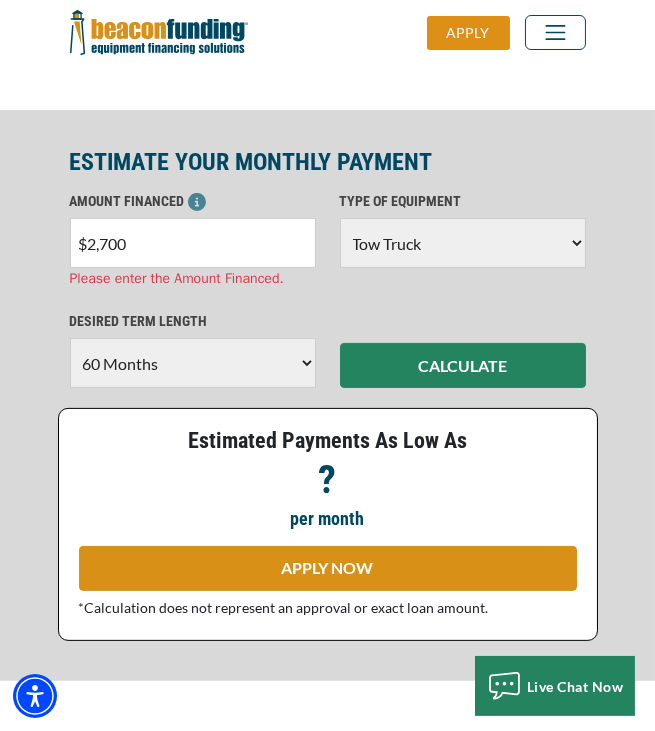 type on "$27,000" 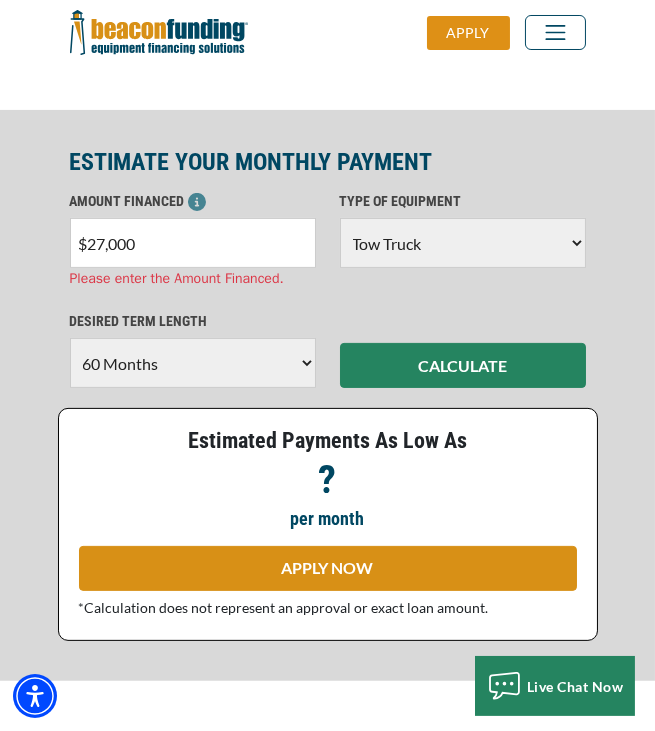 click on "ESTIMATE YOUR MONTHLY PAYMENT
AMOUNT FINANCED
$27,000
Please enter the Amount Financed.
TYPE OF EQUIPMENT
Choose Backhoe Boom/Bucket Truck Chipper Commercial Mower Crane DTG/DTF Printing Embroidery Excavator Landscape Truck/Equipment Other Other Commercial Truck Other Decorated Apparel Screen Printing Septic Pumper Truck Skid Steer Stump Grinder Tow Truck Tractor Trailer Trencher Wheel Loader
Please choose the Type of Equipment.
Choose $ $" at bounding box center [327, 395] 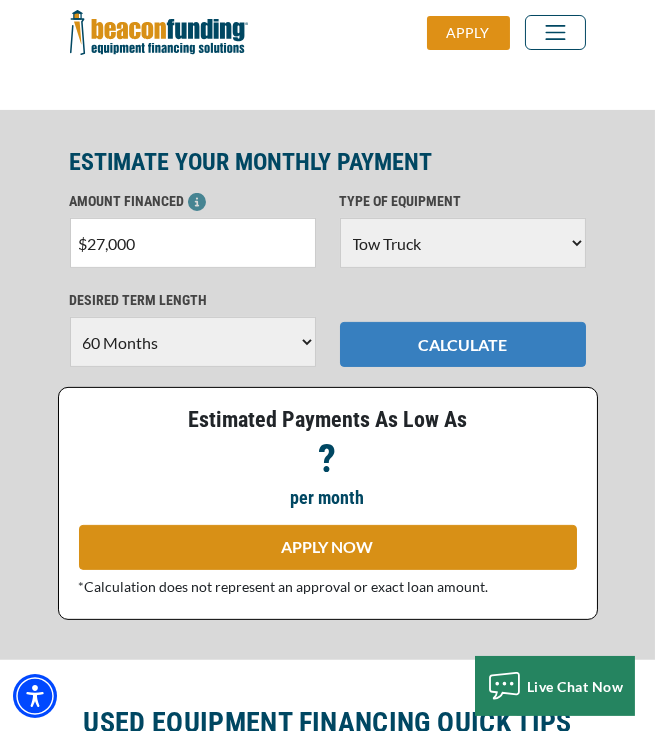click on "CALCULATE" at bounding box center [463, 344] 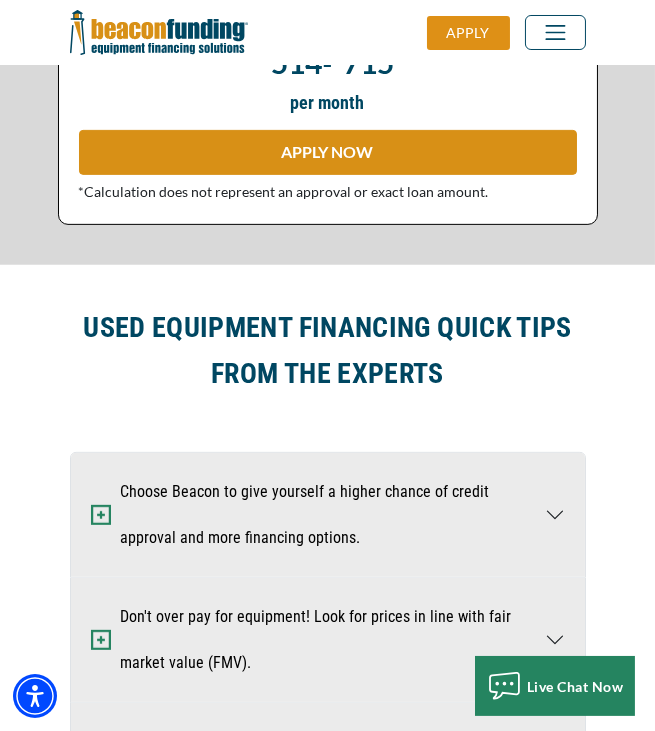 scroll, scrollTop: 1258, scrollLeft: 0, axis: vertical 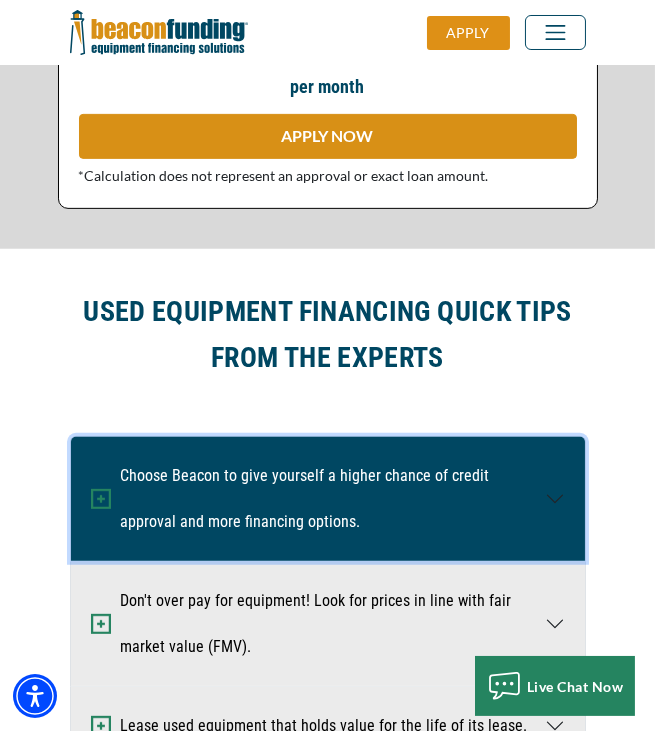 click on "Choose Beacon to give yourself a higher chance of credit approval and more financing options." at bounding box center [328, 499] 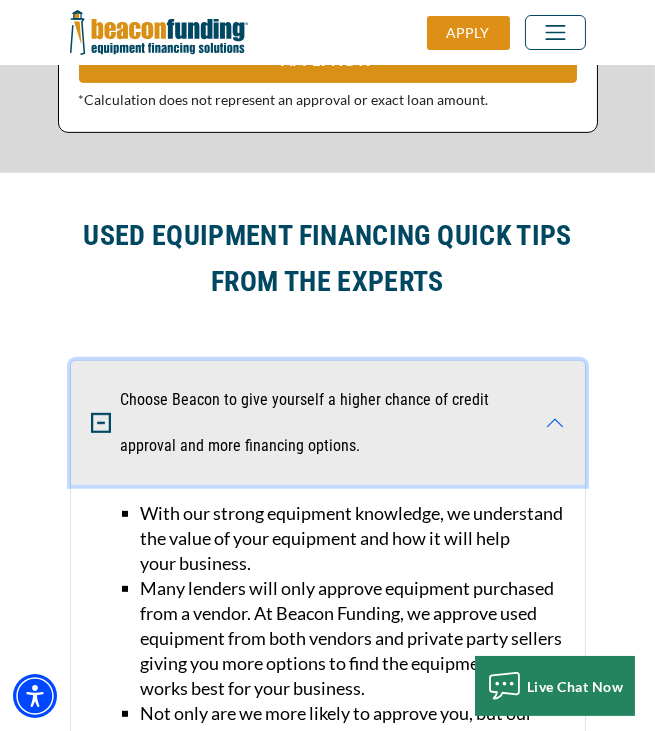 scroll, scrollTop: 1335, scrollLeft: 0, axis: vertical 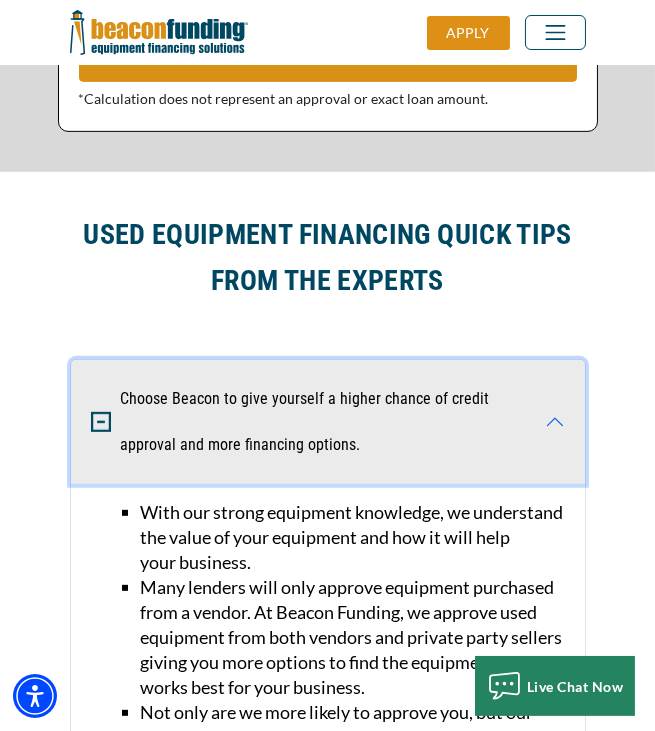 click on "Choose Beacon to give yourself a higher chance of credit approval and more financing options." at bounding box center (328, 422) 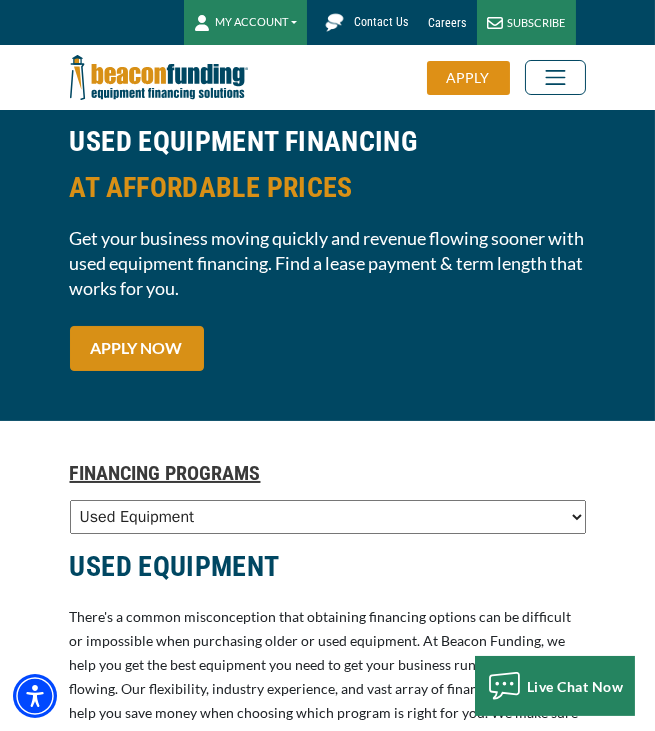 scroll, scrollTop: 0, scrollLeft: 0, axis: both 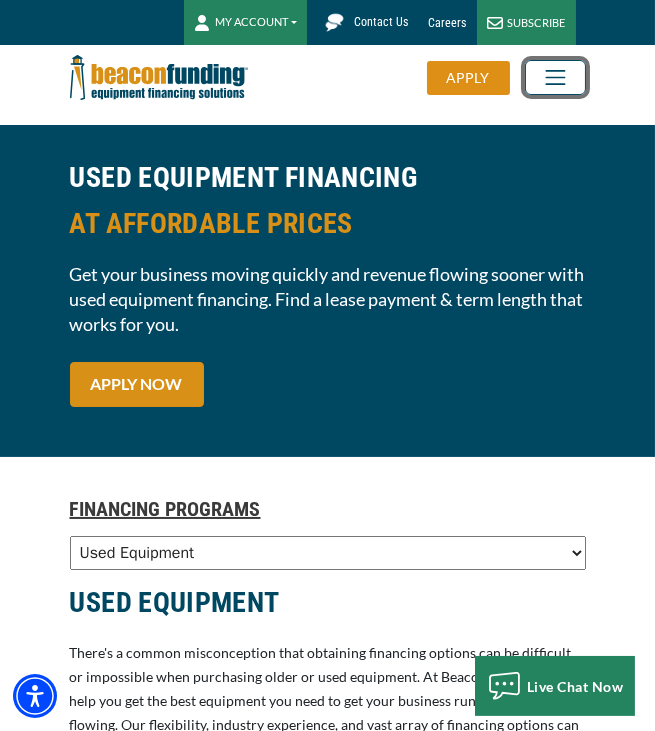click at bounding box center [555, 77] 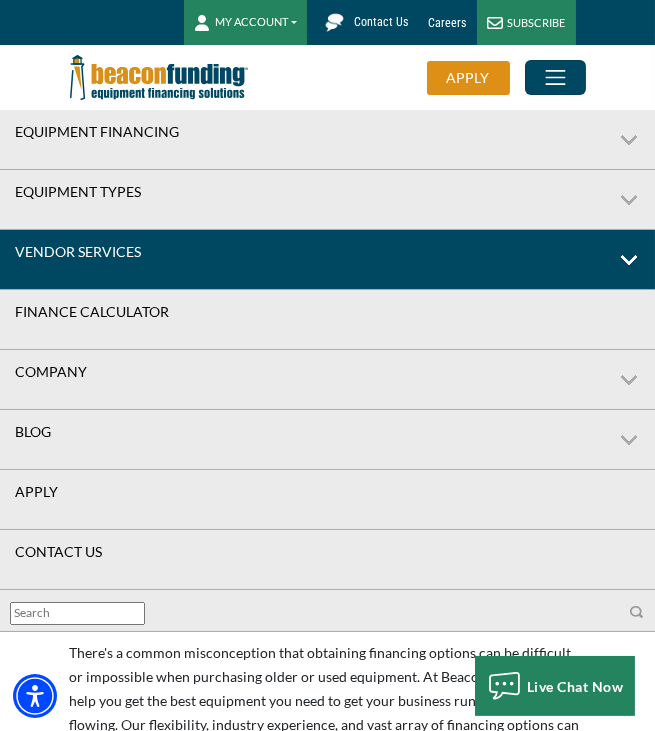 click on "Vendor Services" at bounding box center (327, 260) 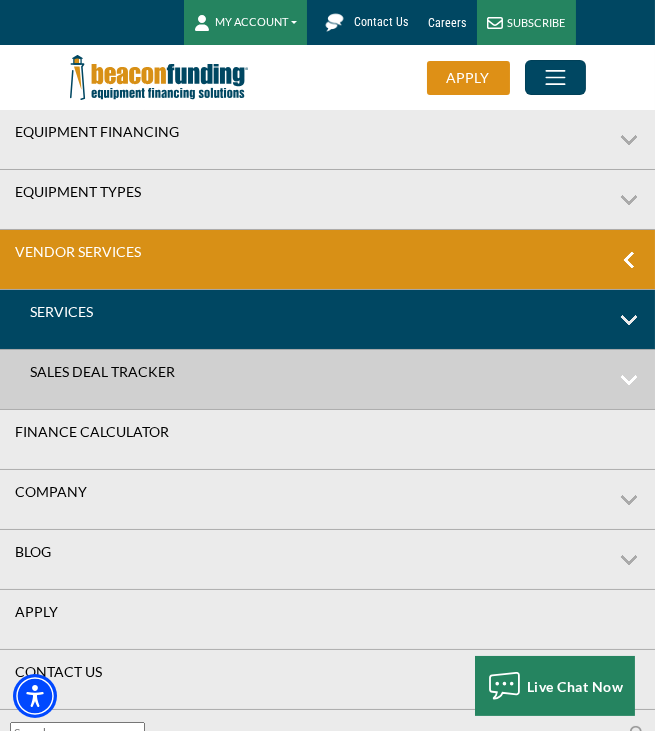click on "Services" at bounding box center (327, 320) 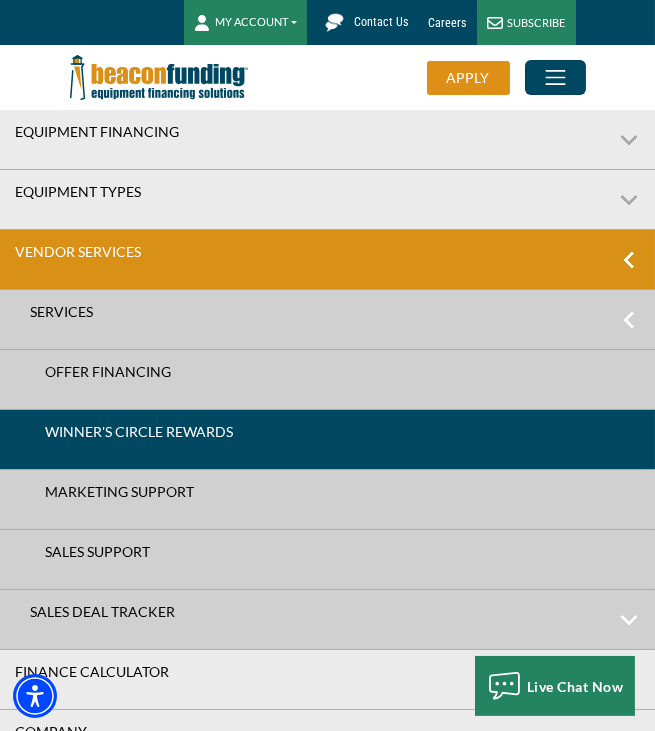 click on "Winner's Circle Rewards" at bounding box center (327, 432) 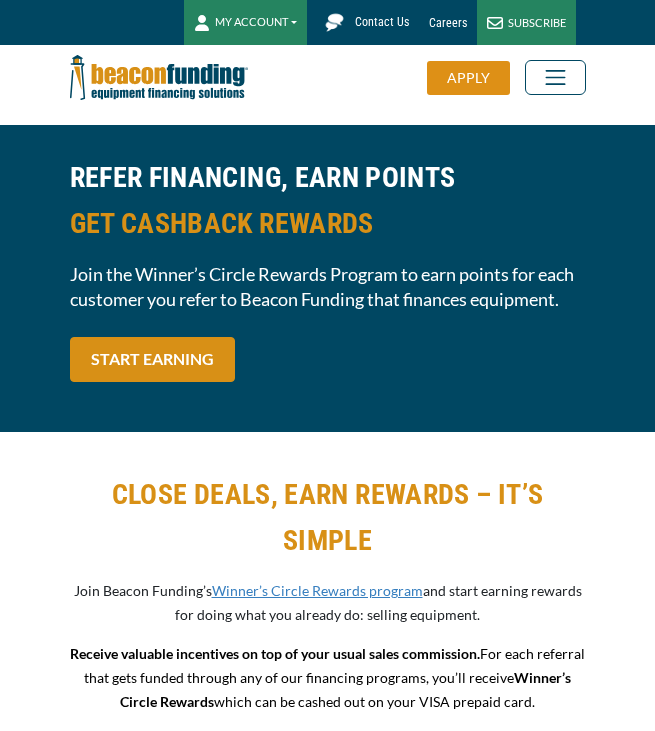 scroll, scrollTop: 0, scrollLeft: 0, axis: both 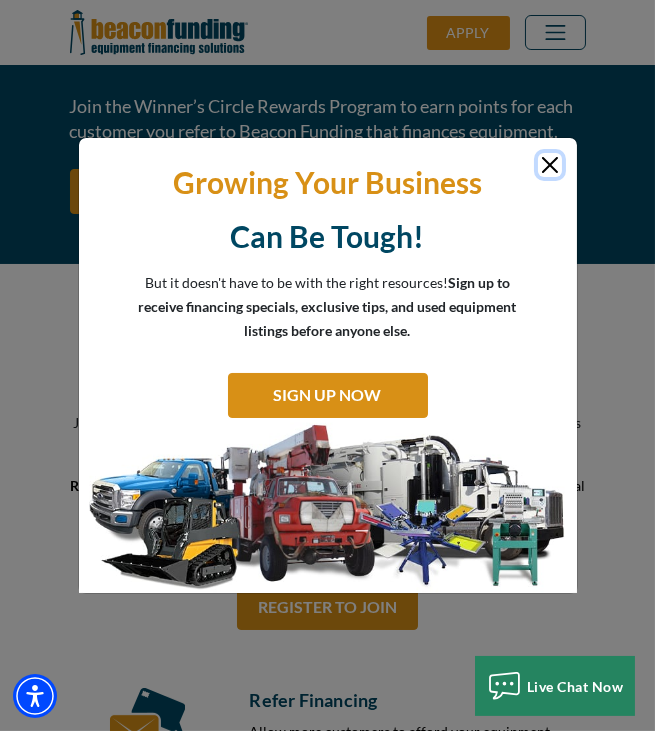 click at bounding box center (550, 165) 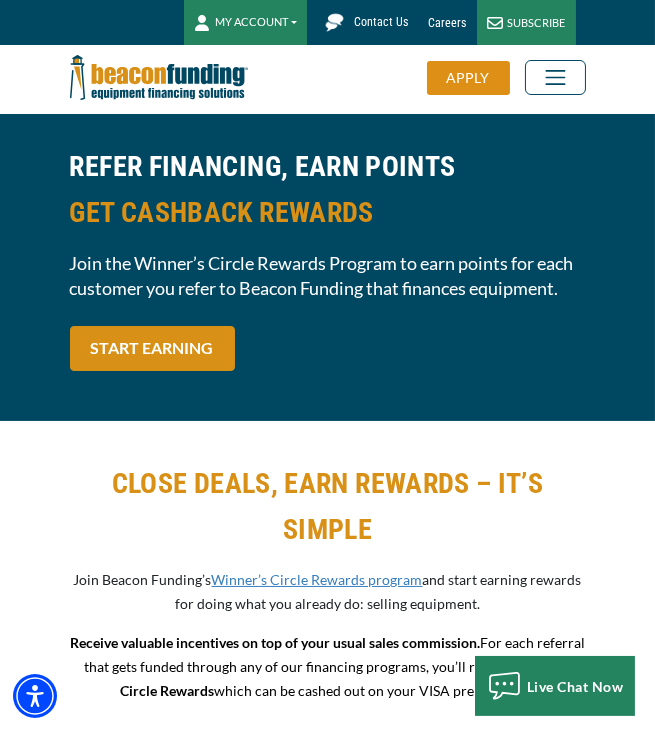 scroll, scrollTop: 0, scrollLeft: 0, axis: both 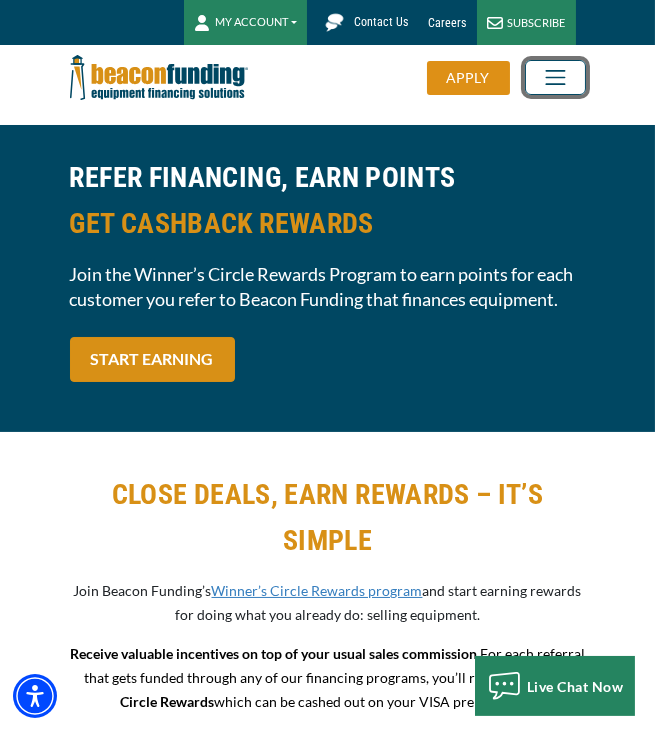 click at bounding box center (555, 77) 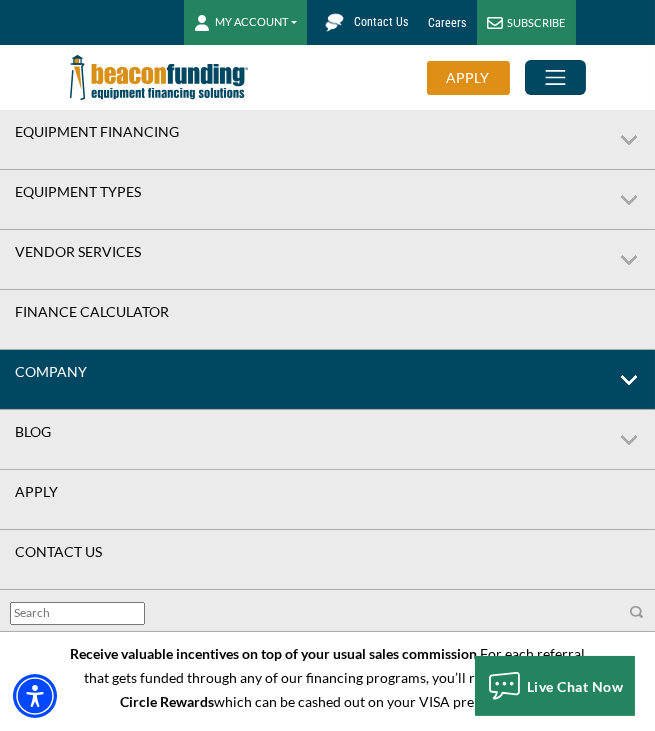 click on "Company" at bounding box center (327, 380) 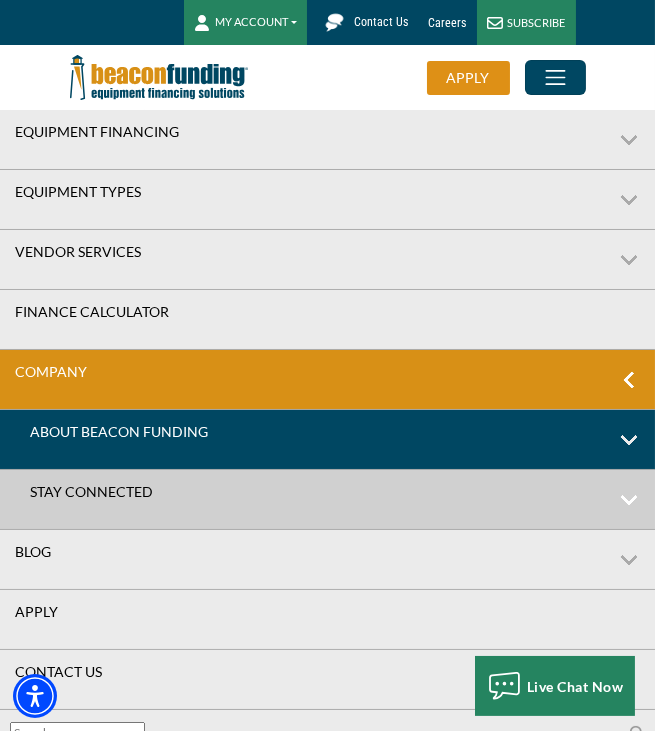 click on "About Beacon Funding" at bounding box center [327, 440] 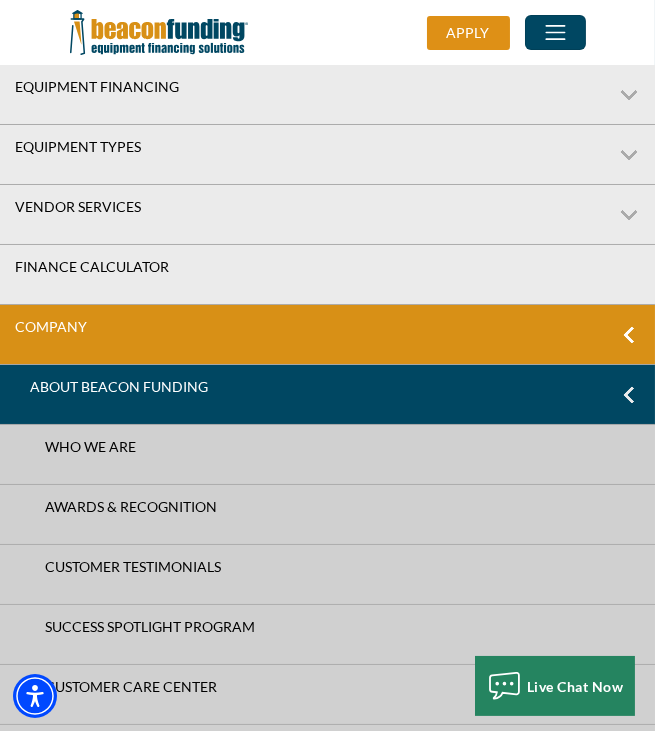 scroll, scrollTop: 156, scrollLeft: 0, axis: vertical 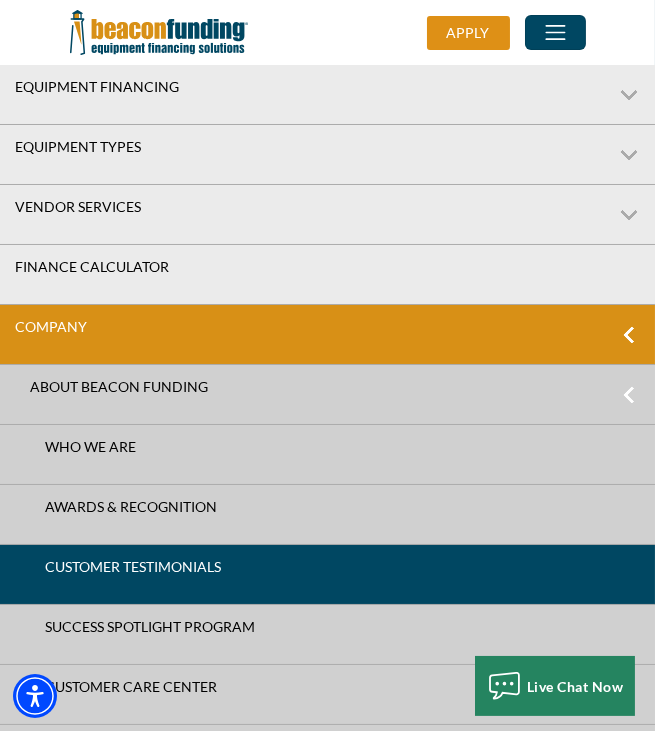click on "Customer Testimonials" at bounding box center (327, 567) 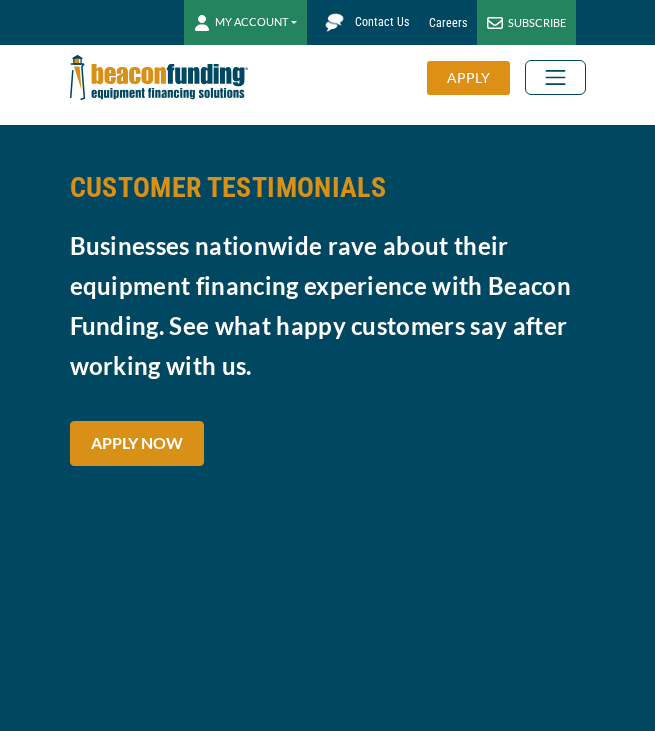 scroll, scrollTop: 0, scrollLeft: 0, axis: both 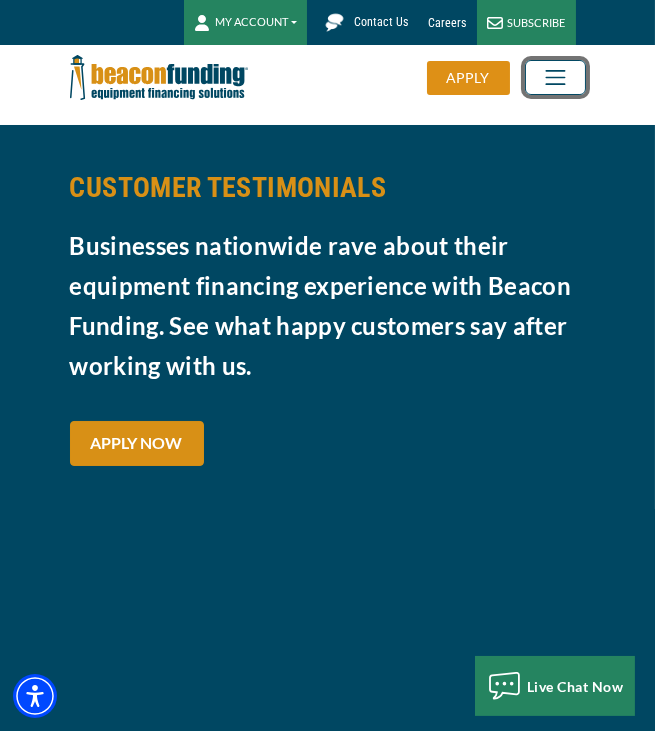 click at bounding box center (555, 77) 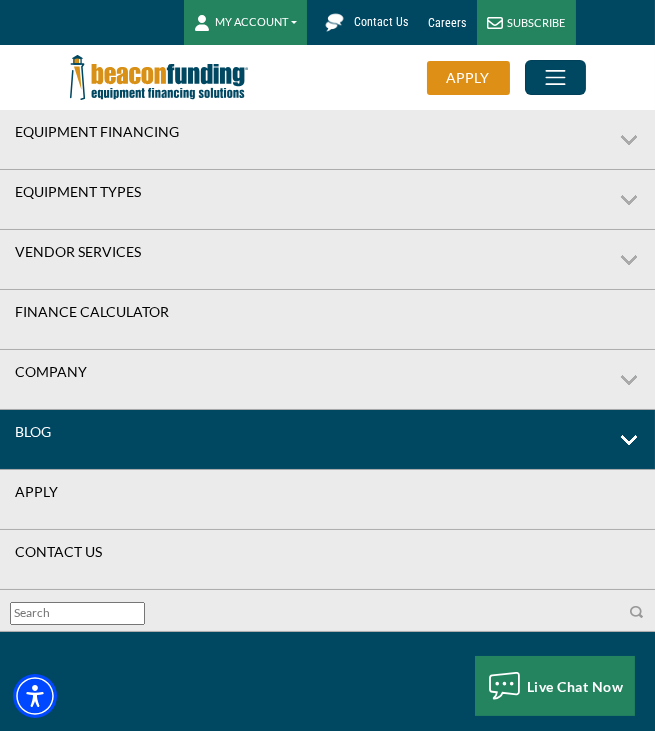 click on "Blog" at bounding box center (327, 440) 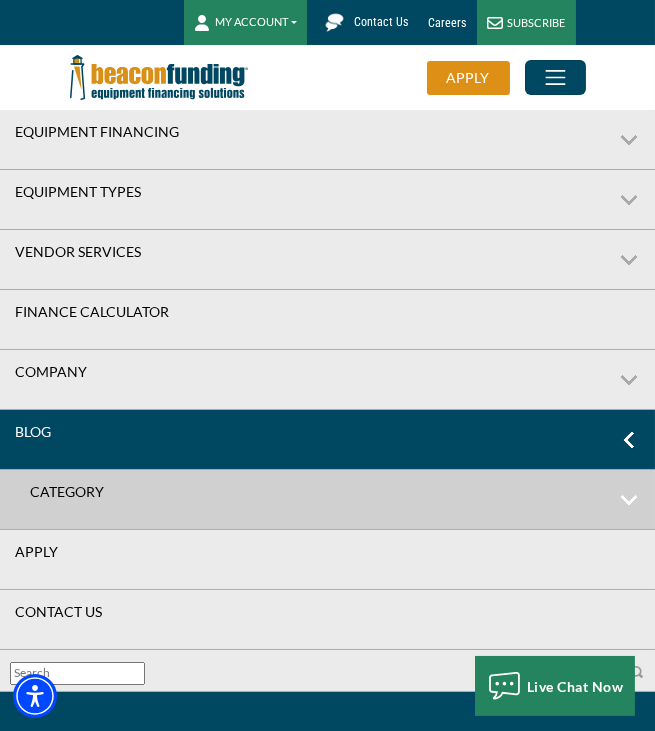 click on "Blog" at bounding box center [327, 440] 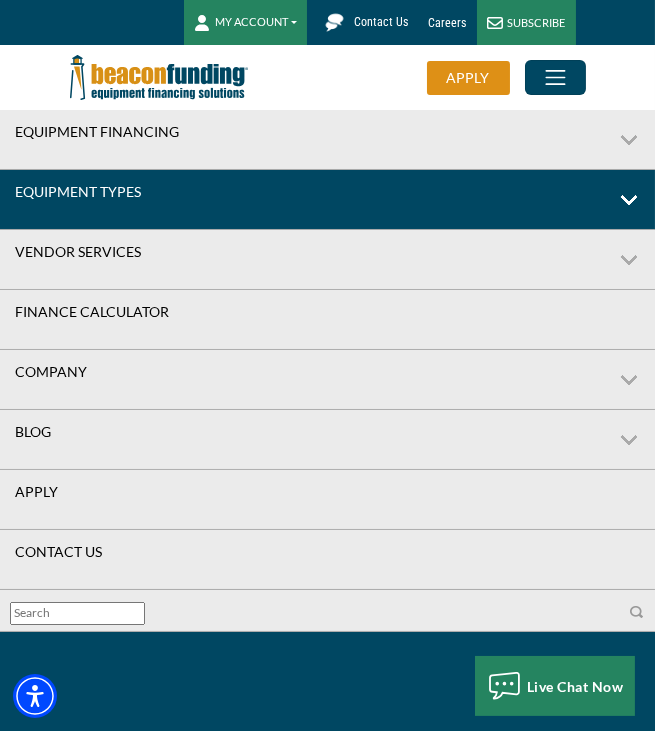 click on "Equipment Types" at bounding box center [327, 200] 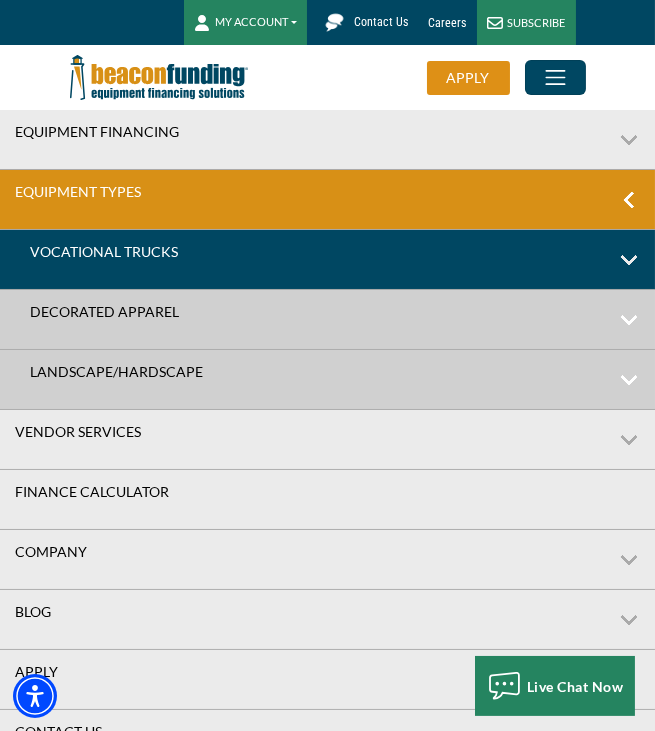 click on "Vocational Trucks" at bounding box center [327, 260] 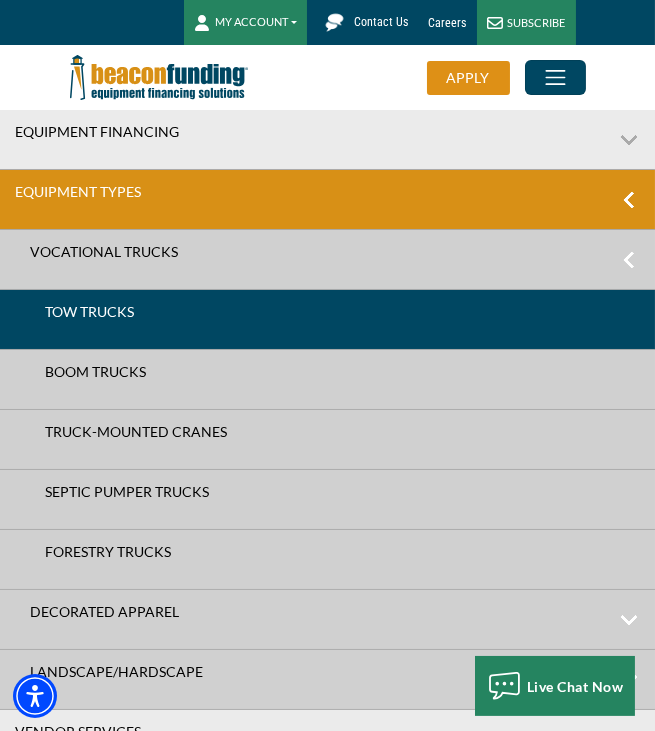 click on "Tow Trucks" at bounding box center (327, 312) 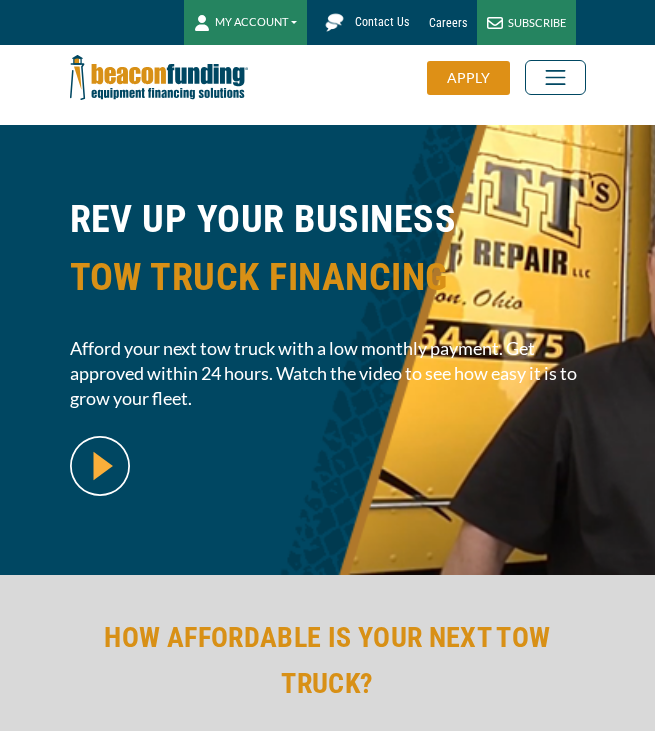 scroll, scrollTop: 0, scrollLeft: 0, axis: both 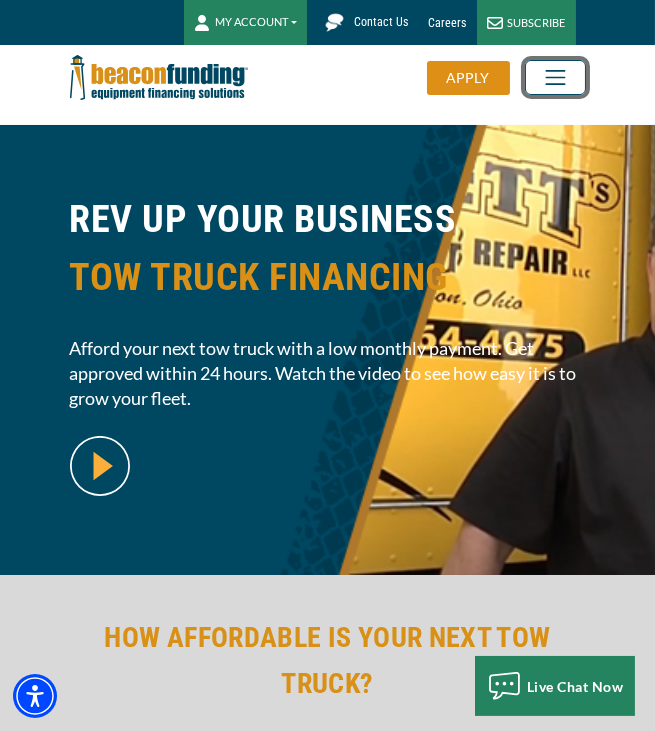 click at bounding box center (555, 77) 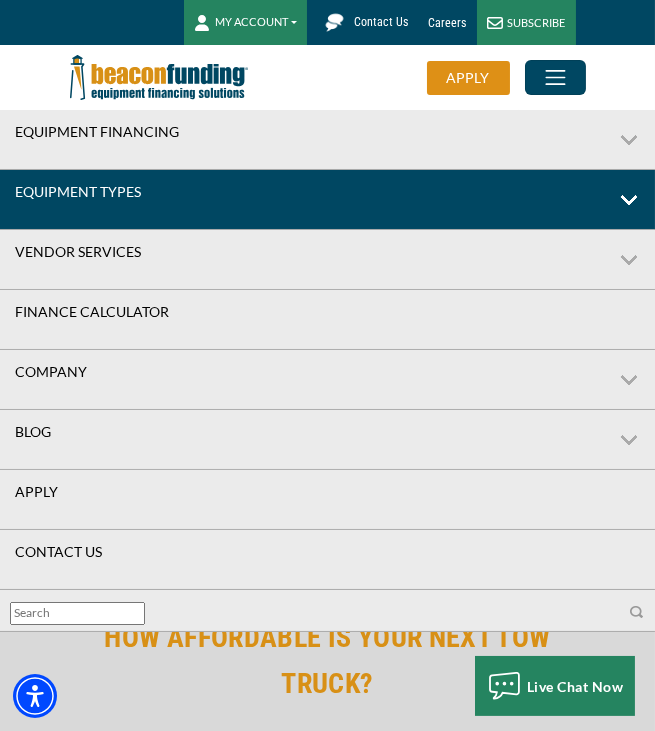 click on "Equipment Types" at bounding box center (327, 200) 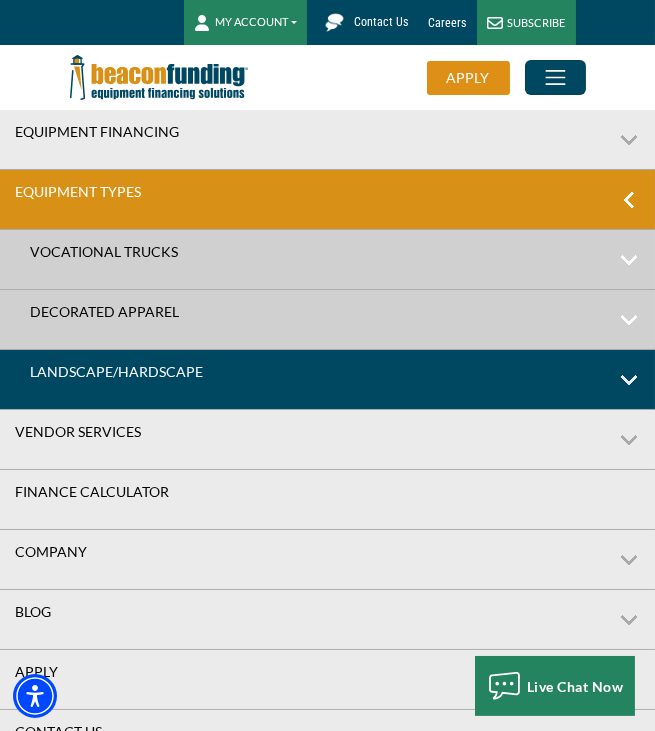 click on "Landscape/Hardscape" at bounding box center [327, 380] 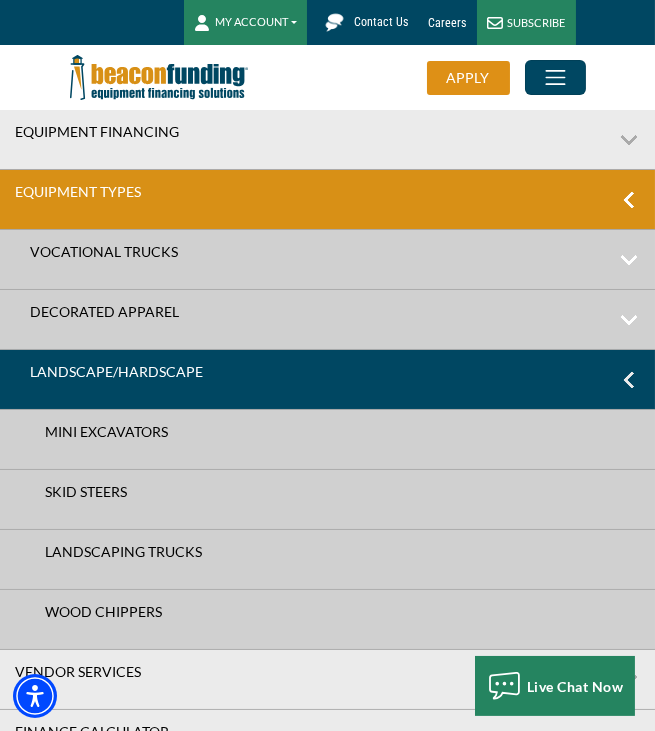 click on "Landscape/Hardscape" at bounding box center [327, 380] 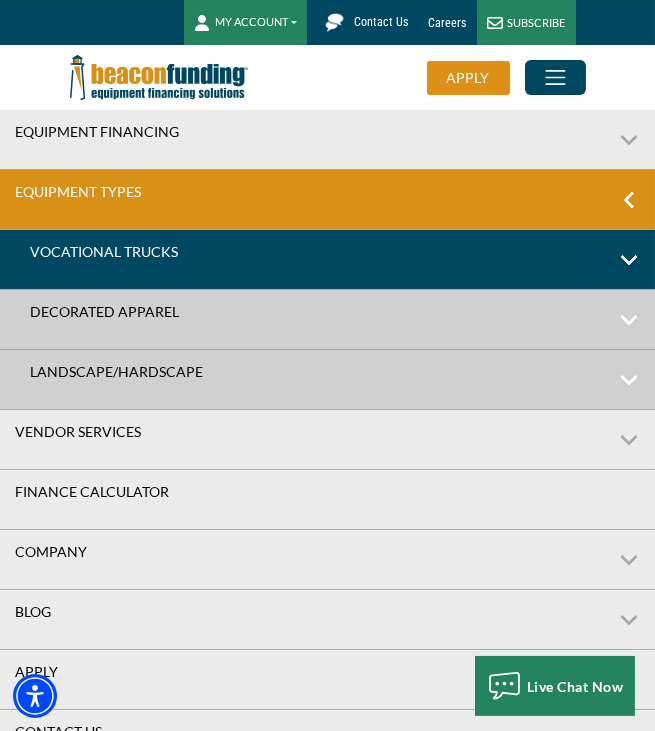 click on "Vocational Trucks" at bounding box center [327, 260] 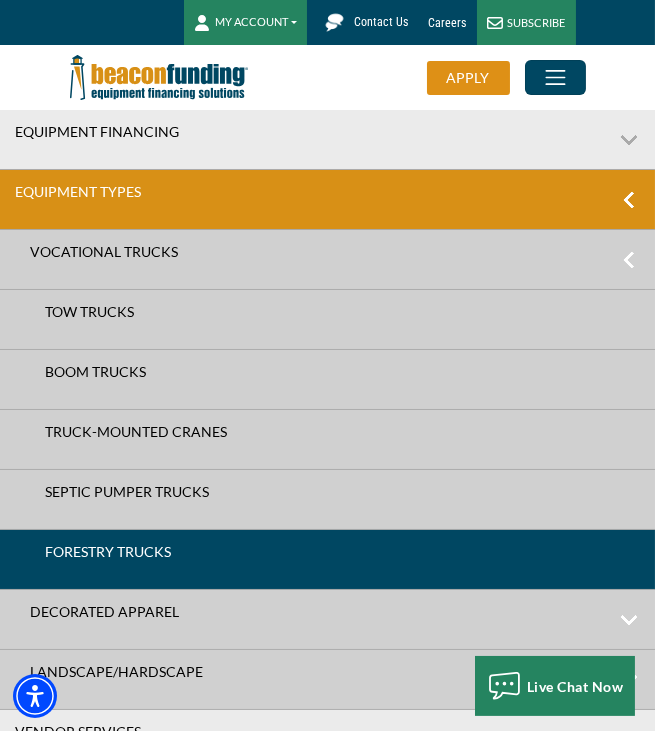 click on "Forestry Trucks" at bounding box center (327, 552) 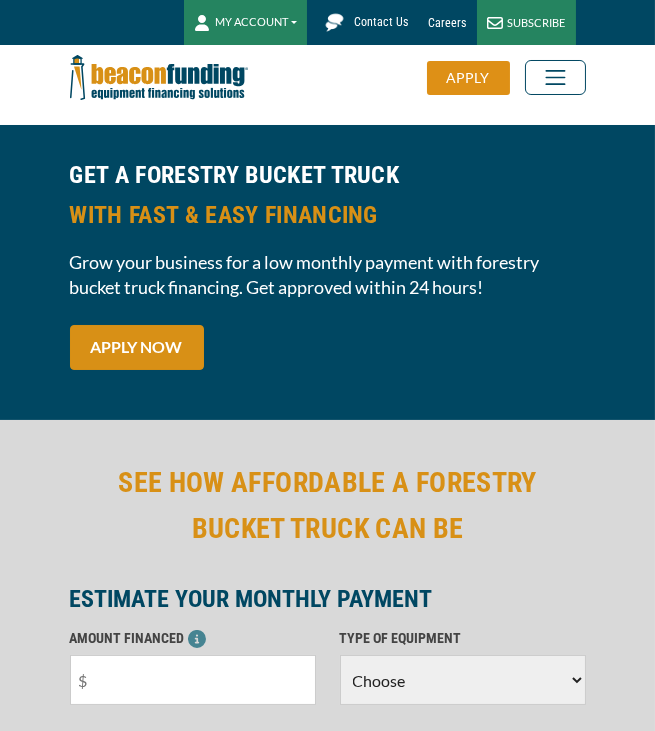 scroll, scrollTop: 112, scrollLeft: 0, axis: vertical 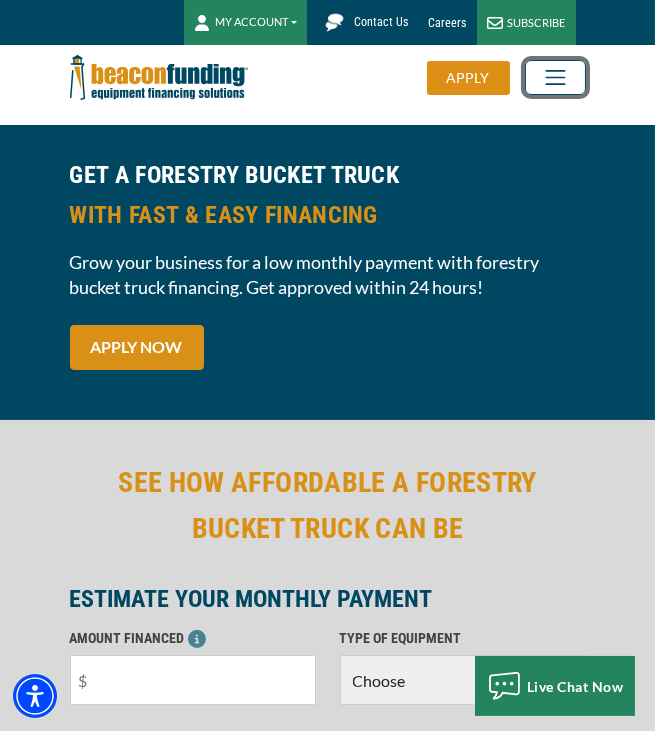click at bounding box center (555, 77) 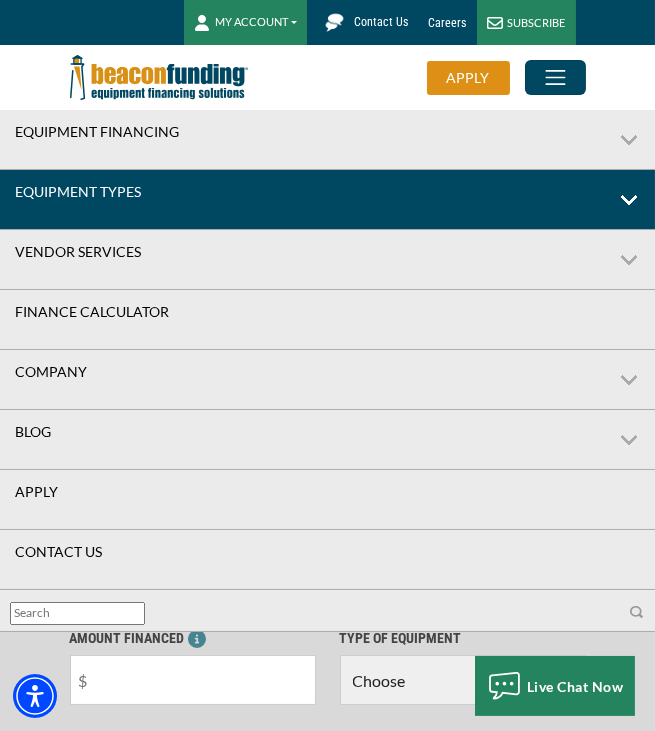 click on "Equipment Types" at bounding box center (327, 200) 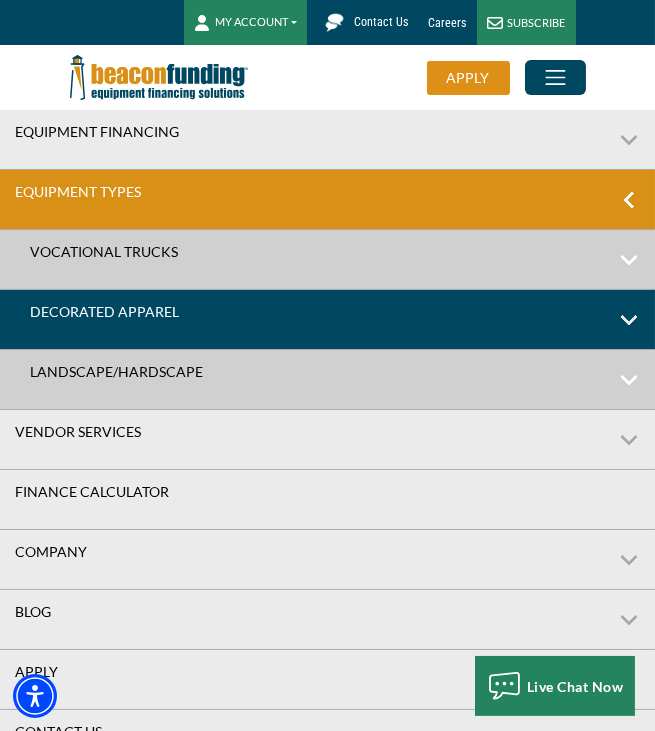click on "Decorated Apparel" at bounding box center (327, 320) 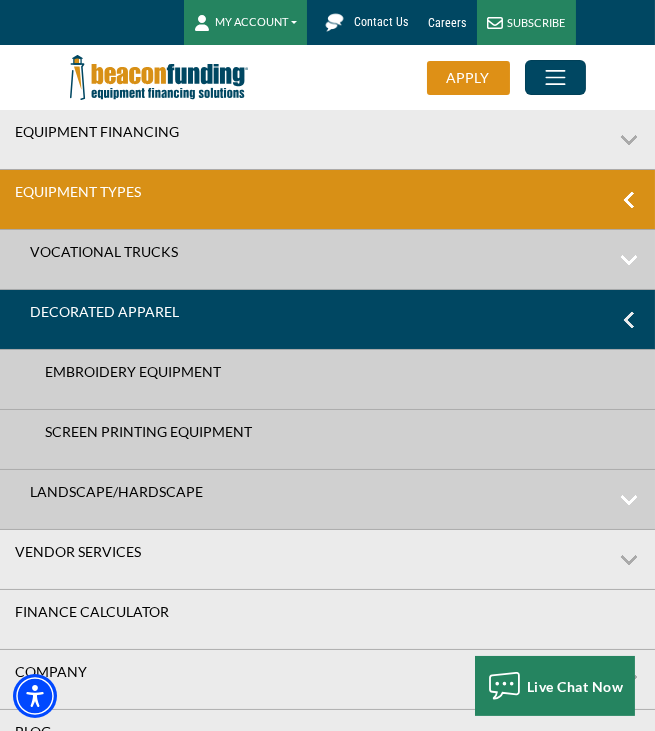 click on "Decorated Apparel" at bounding box center [327, 320] 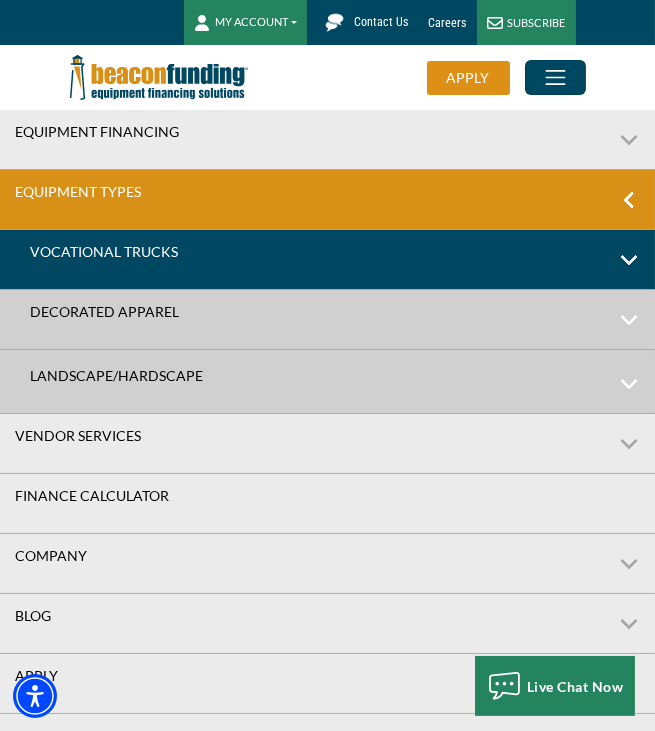 click on "Vocational Trucks" at bounding box center [327, 260] 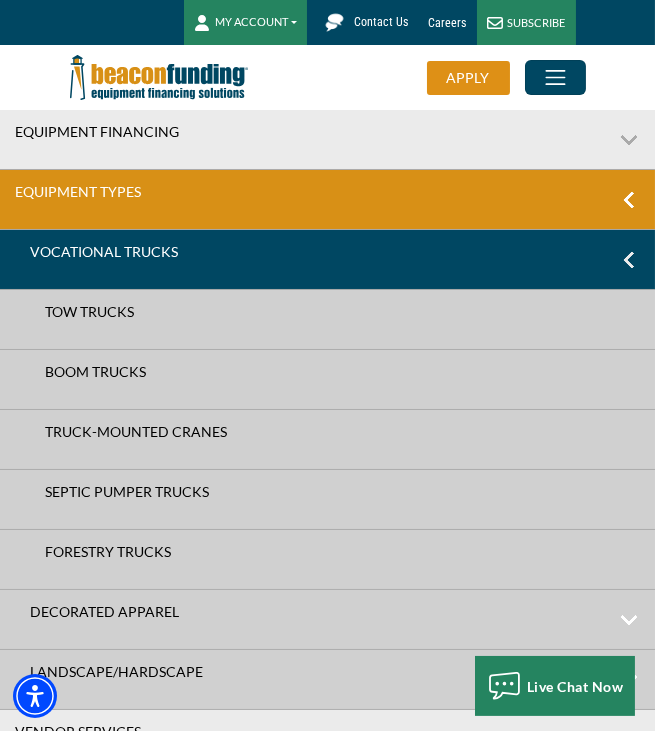 scroll, scrollTop: 4, scrollLeft: 0, axis: vertical 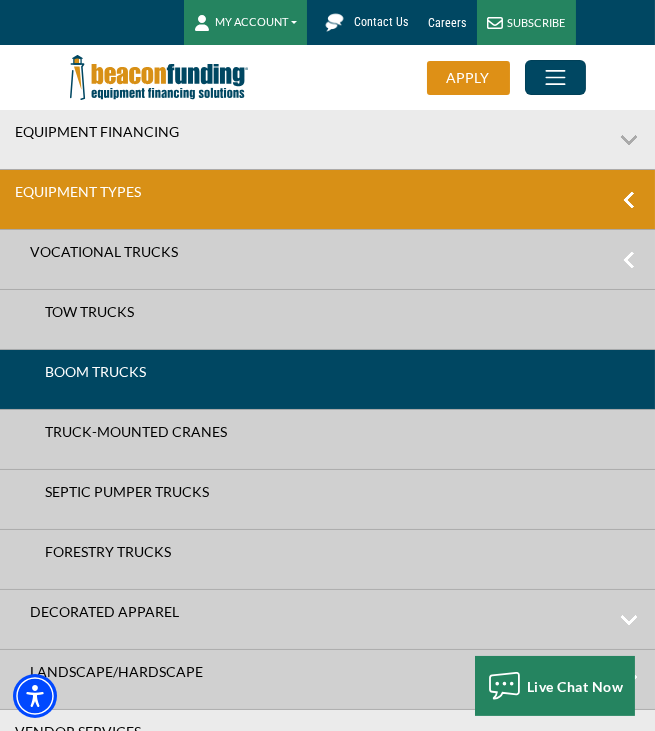 click on "Boom Trucks" at bounding box center (327, 372) 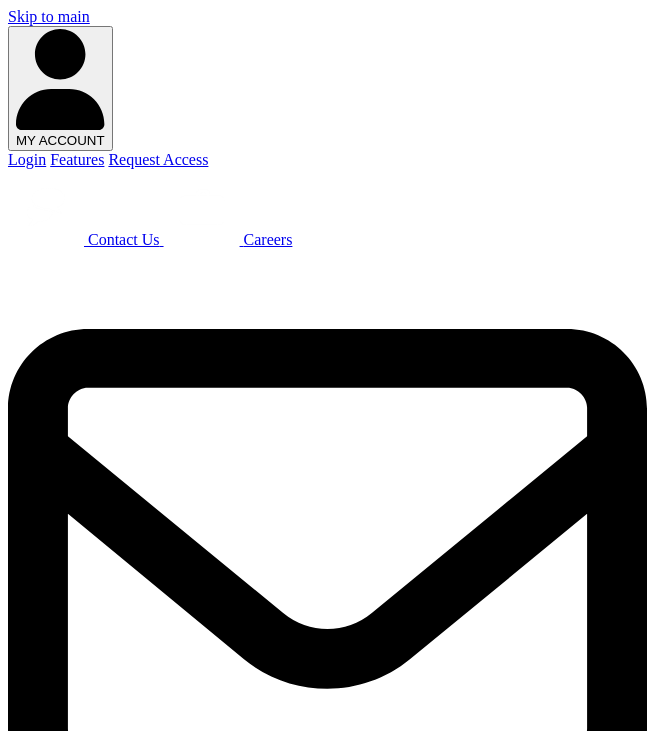 scroll, scrollTop: 0, scrollLeft: 0, axis: both 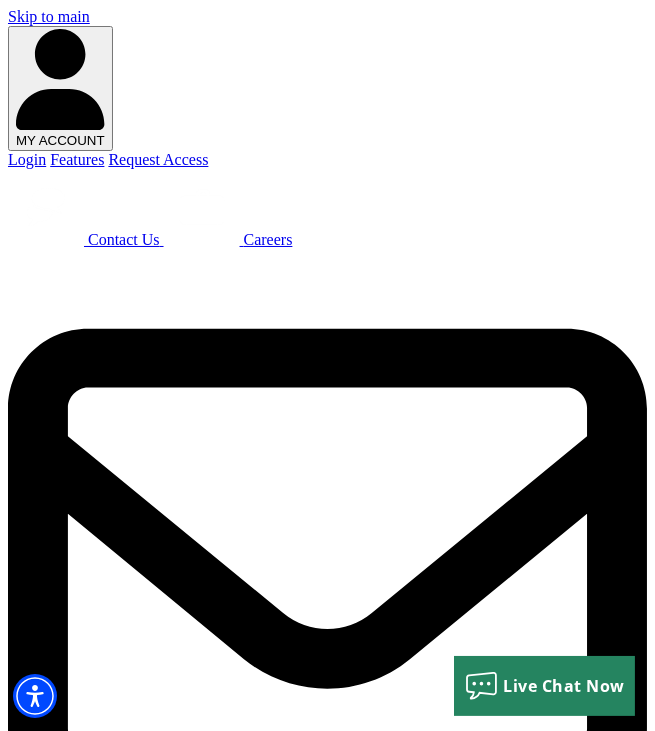 click at bounding box center [16, 1173] 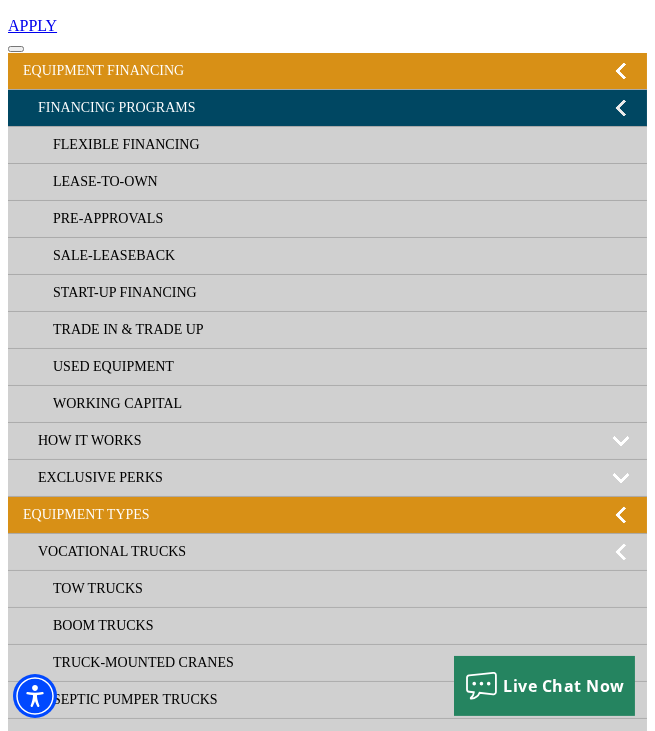 scroll, scrollTop: 245, scrollLeft: 0, axis: vertical 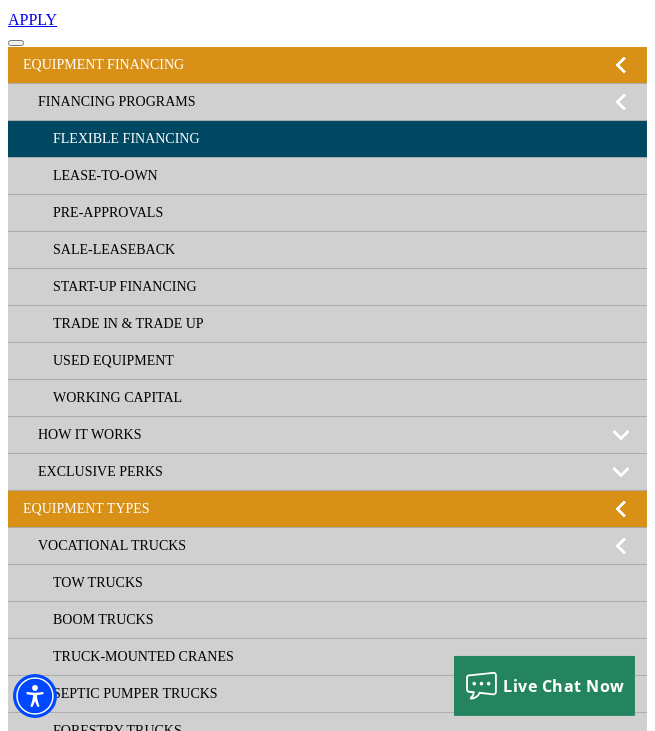 click on "Flexible Financing" at bounding box center (327, 139) 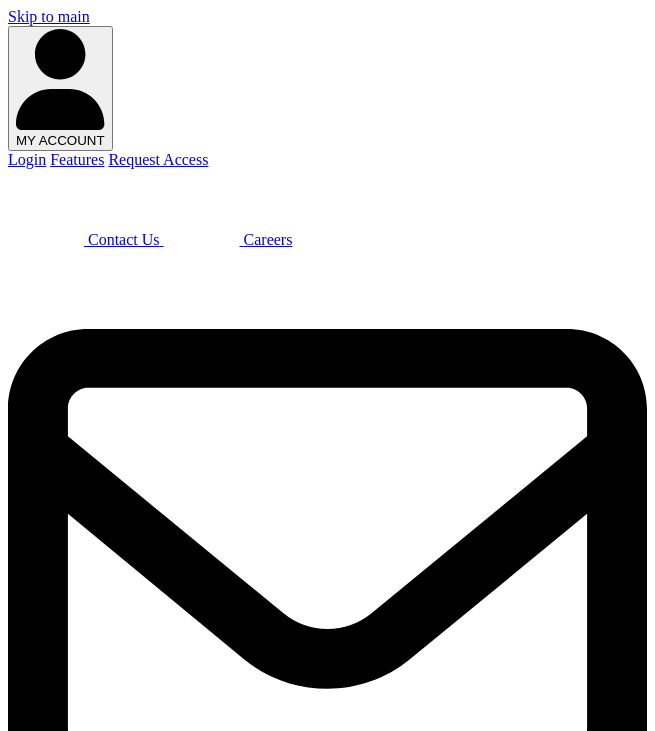 scroll, scrollTop: 0, scrollLeft: 0, axis: both 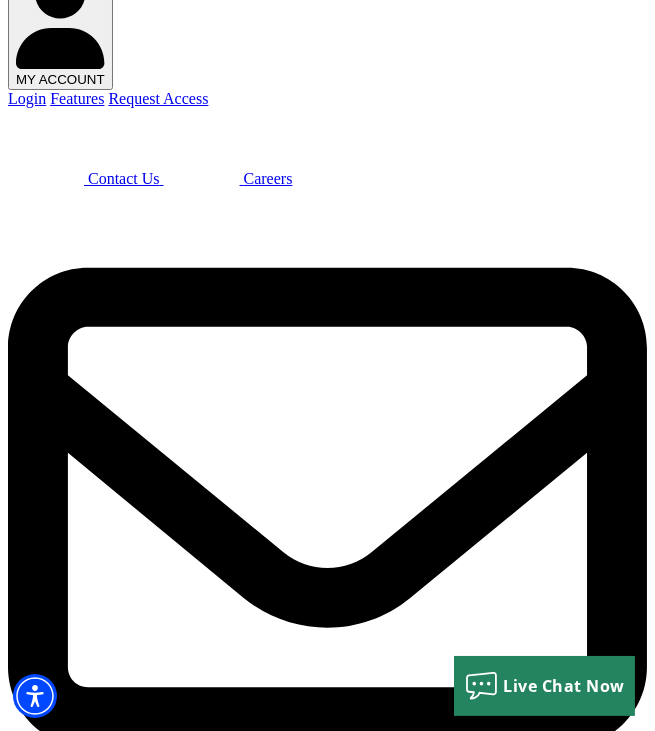 click at bounding box center [16, 1112] 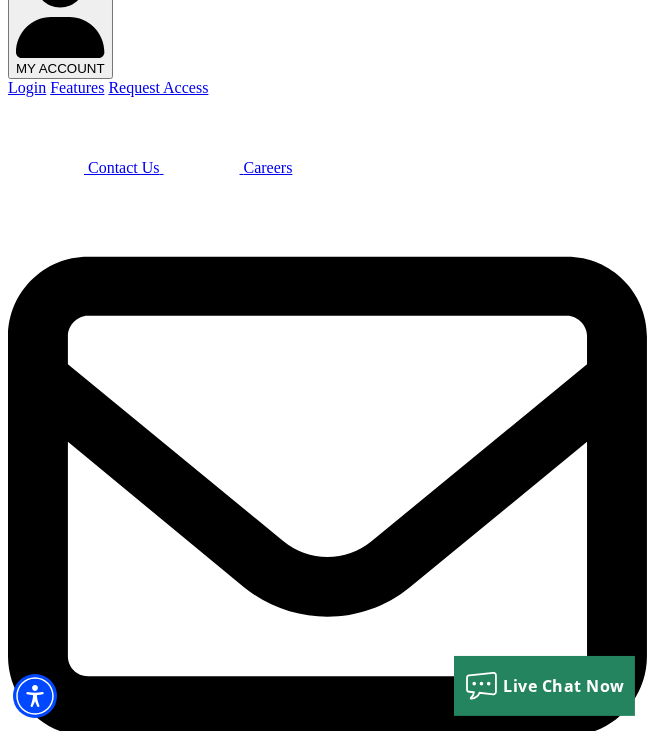 scroll, scrollTop: 76, scrollLeft: 0, axis: vertical 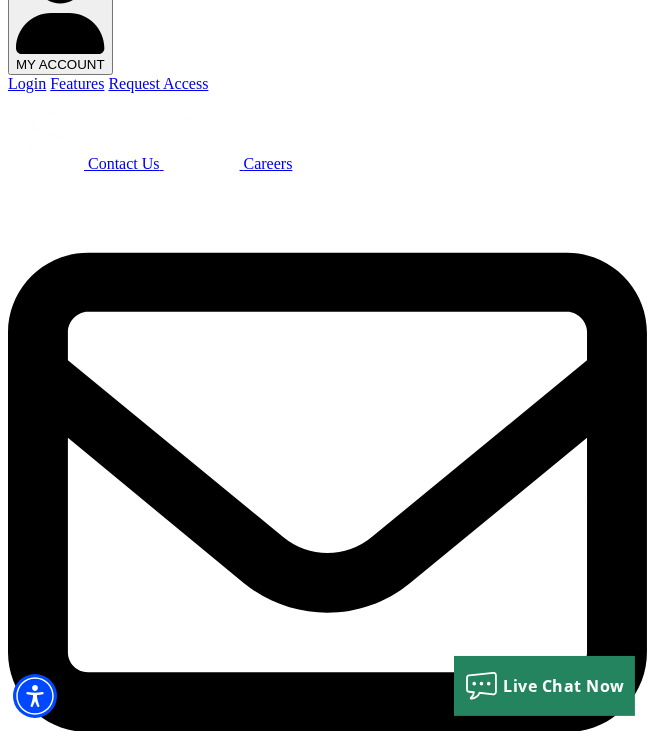 click on "Start-Up Financing" at bounding box center (327, 1341) 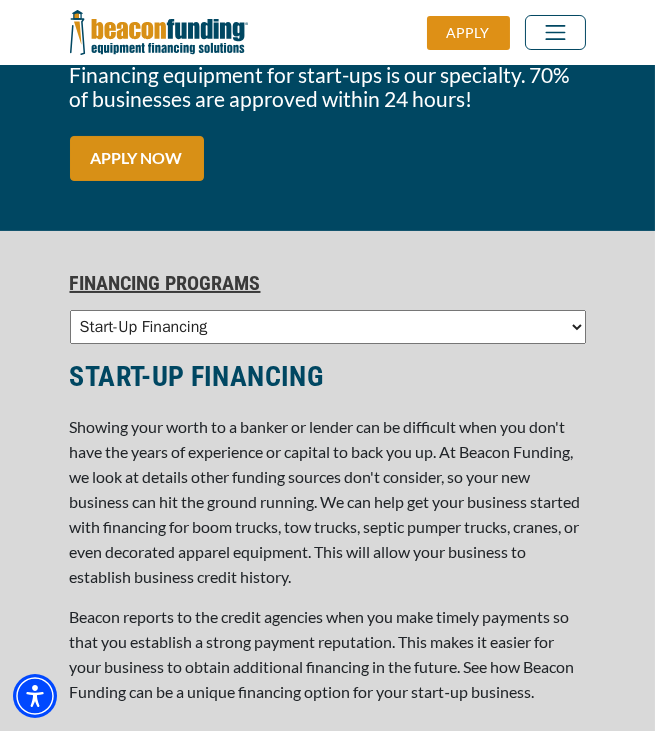 scroll, scrollTop: 282, scrollLeft: 0, axis: vertical 